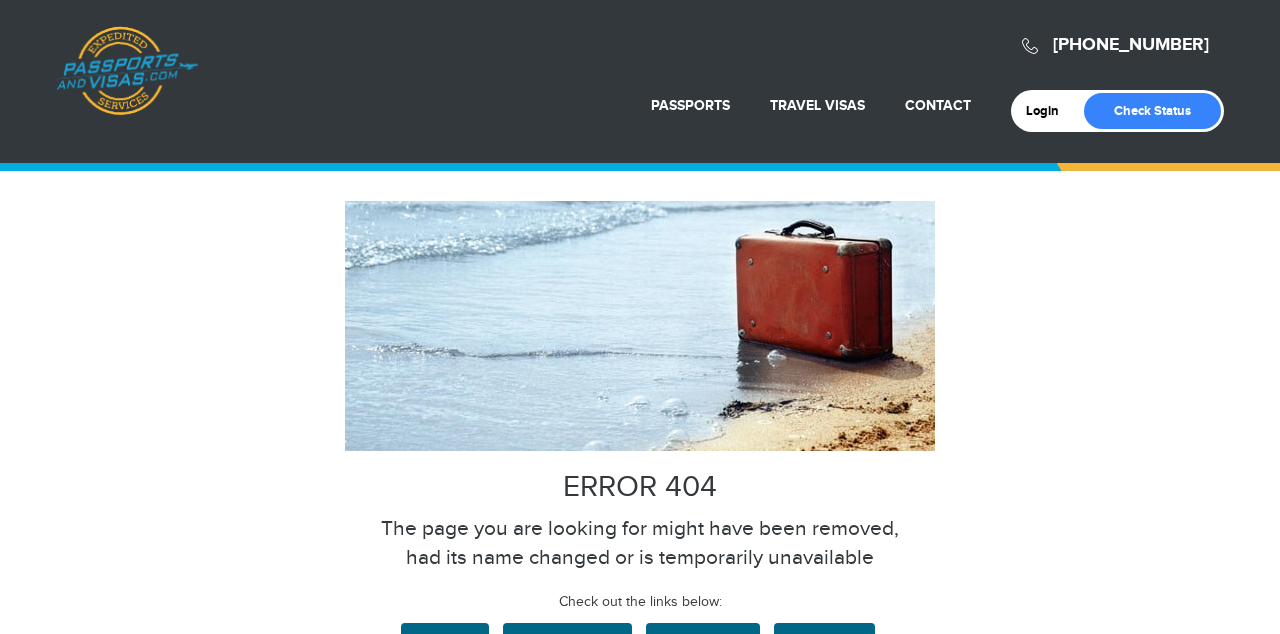 scroll, scrollTop: 0, scrollLeft: 0, axis: both 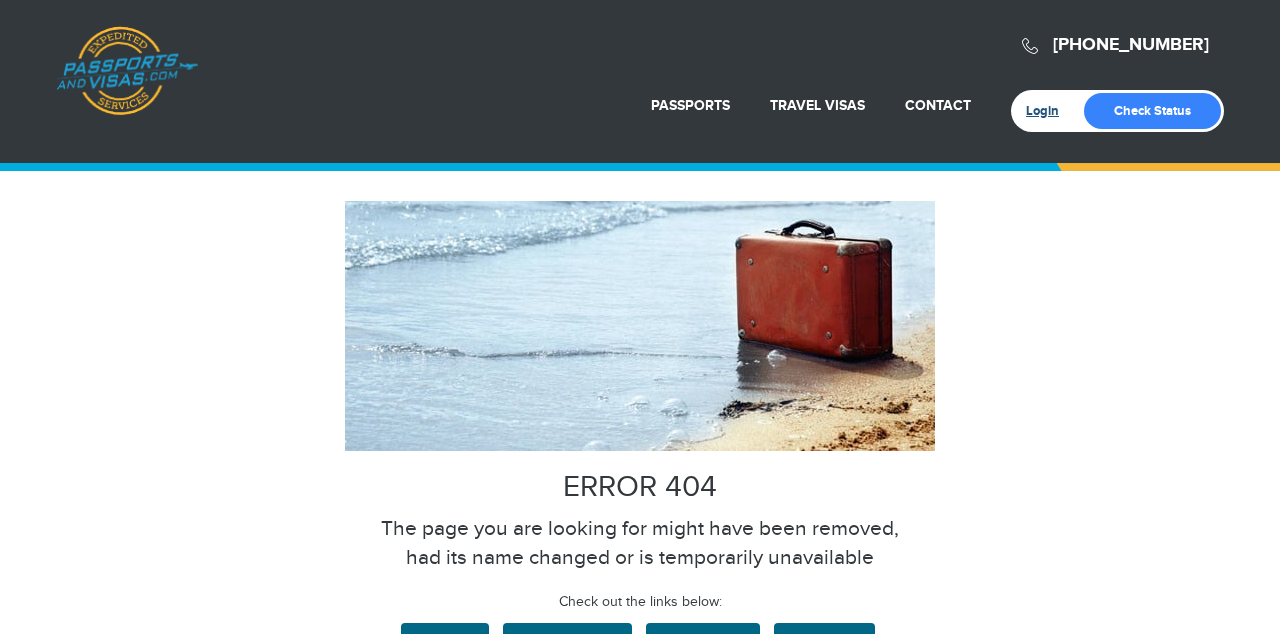 click on "Login" at bounding box center [1049, 111] 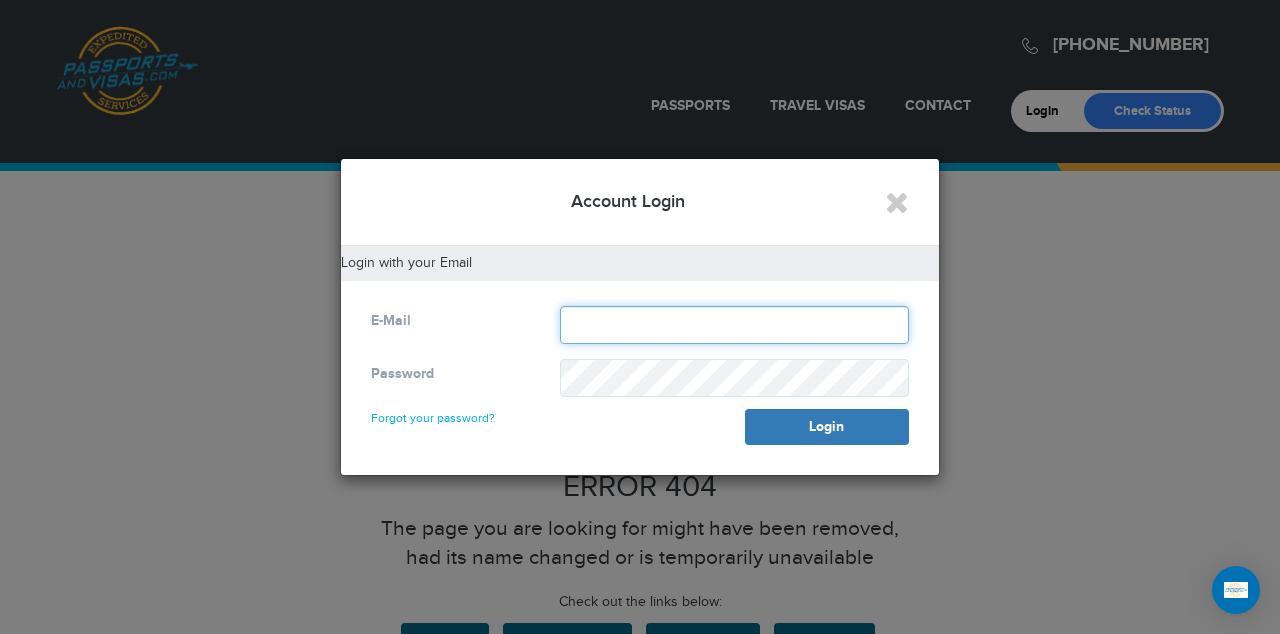click at bounding box center [734, 325] 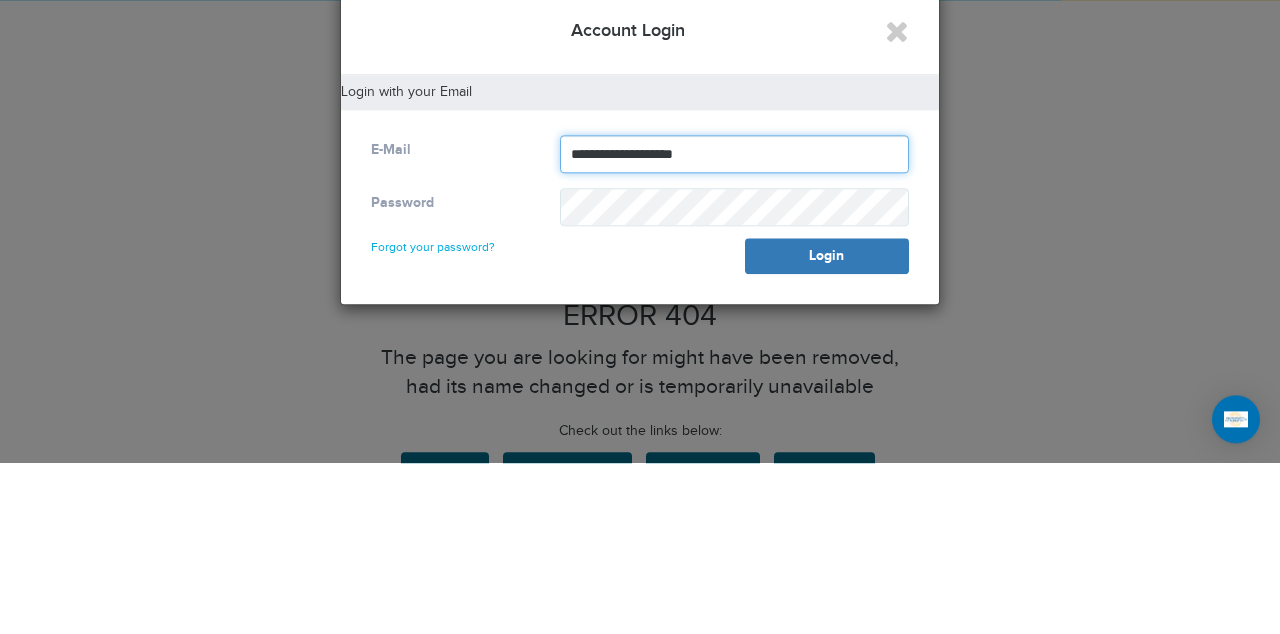 type on "**********" 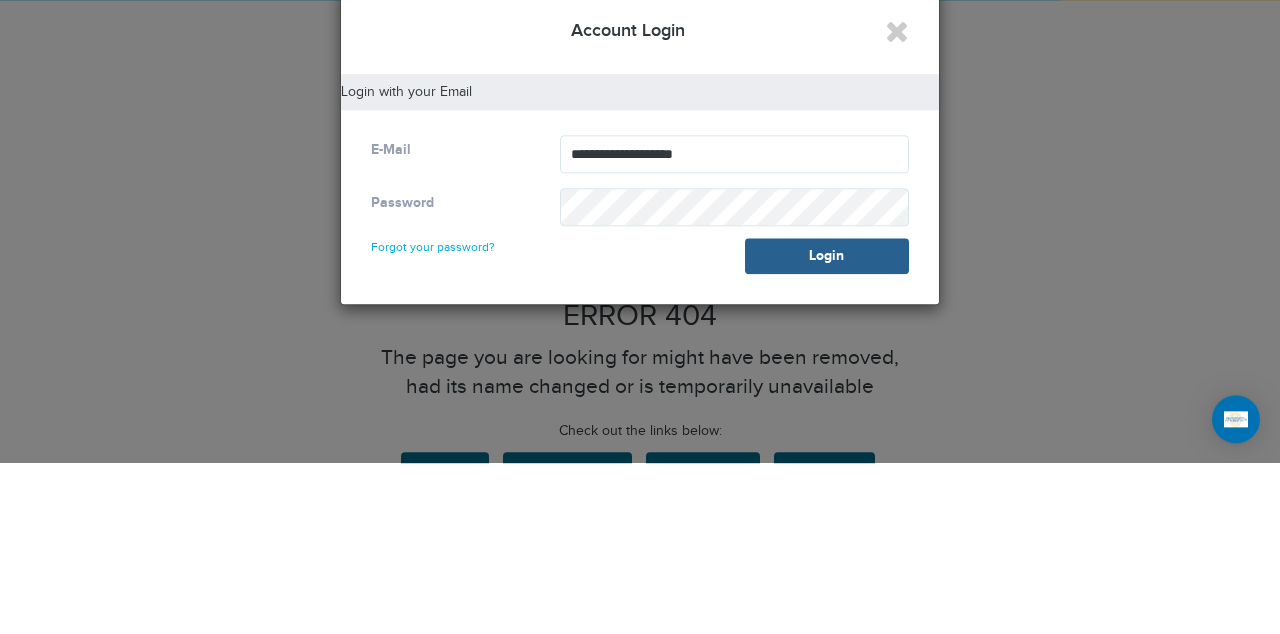 click on "Login" at bounding box center (827, 427) 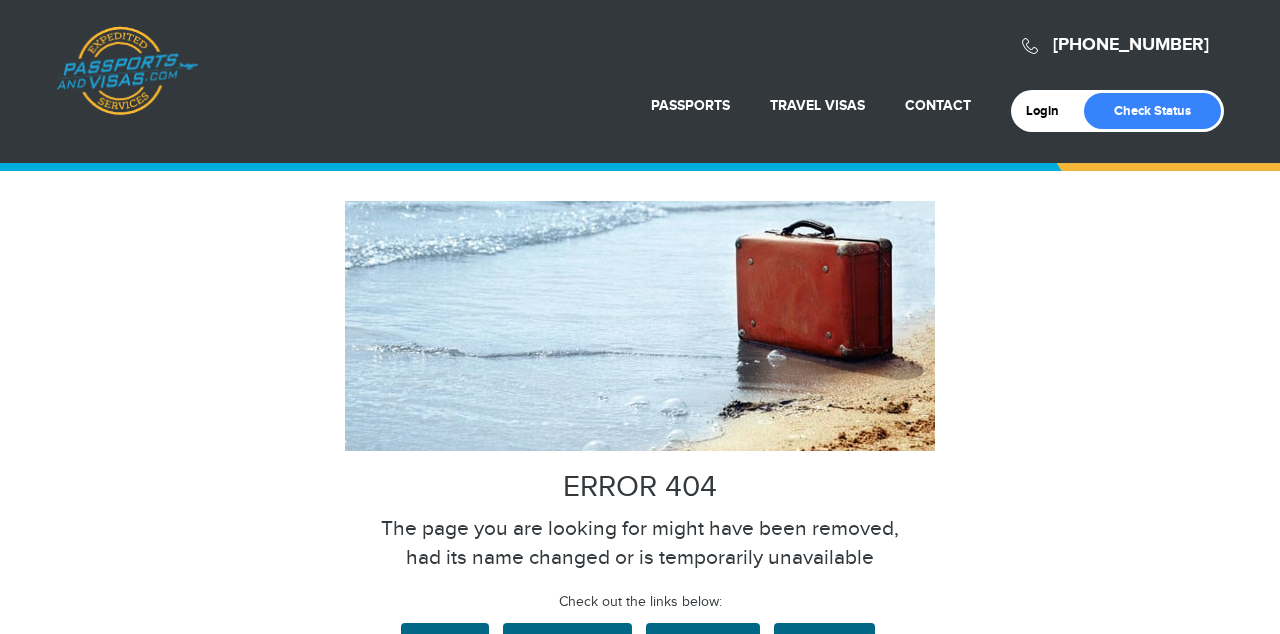scroll, scrollTop: 0, scrollLeft: 0, axis: both 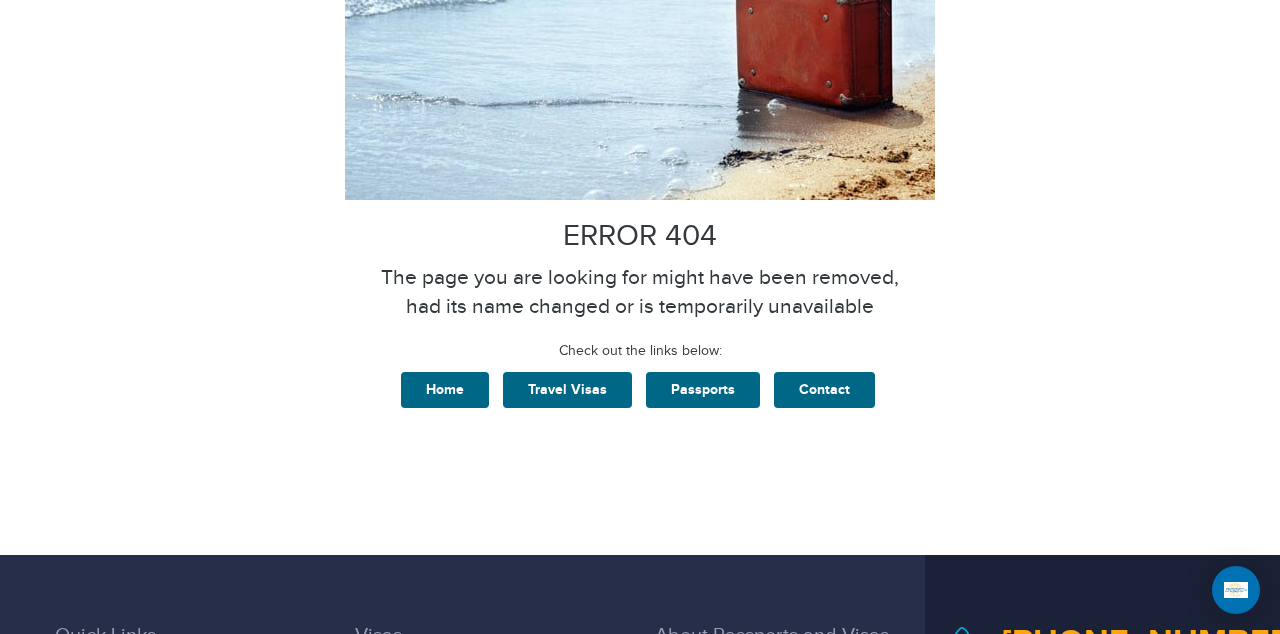 click on "Passports" at bounding box center [703, 390] 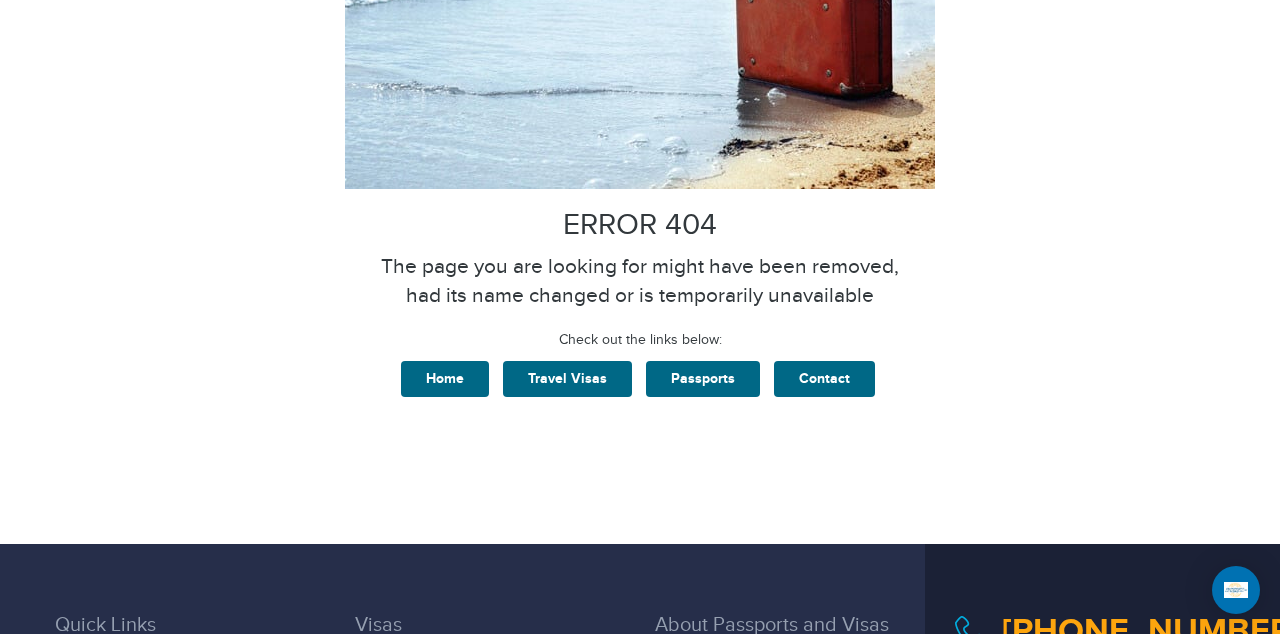 scroll, scrollTop: 334, scrollLeft: 0, axis: vertical 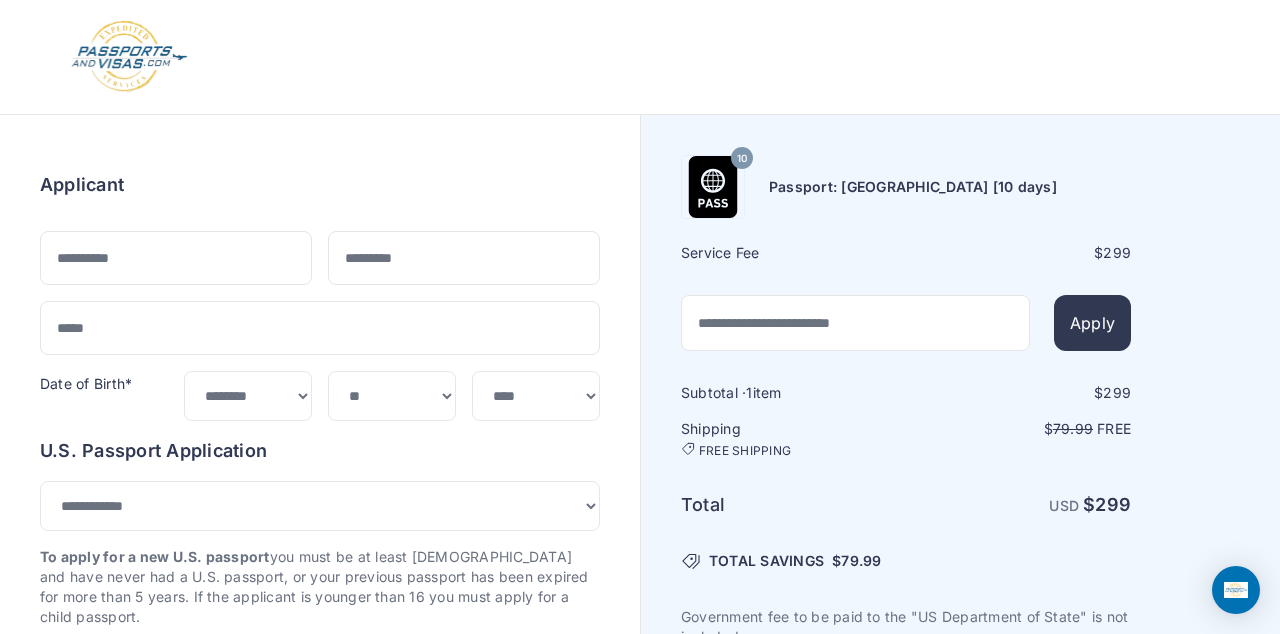 select on "**" 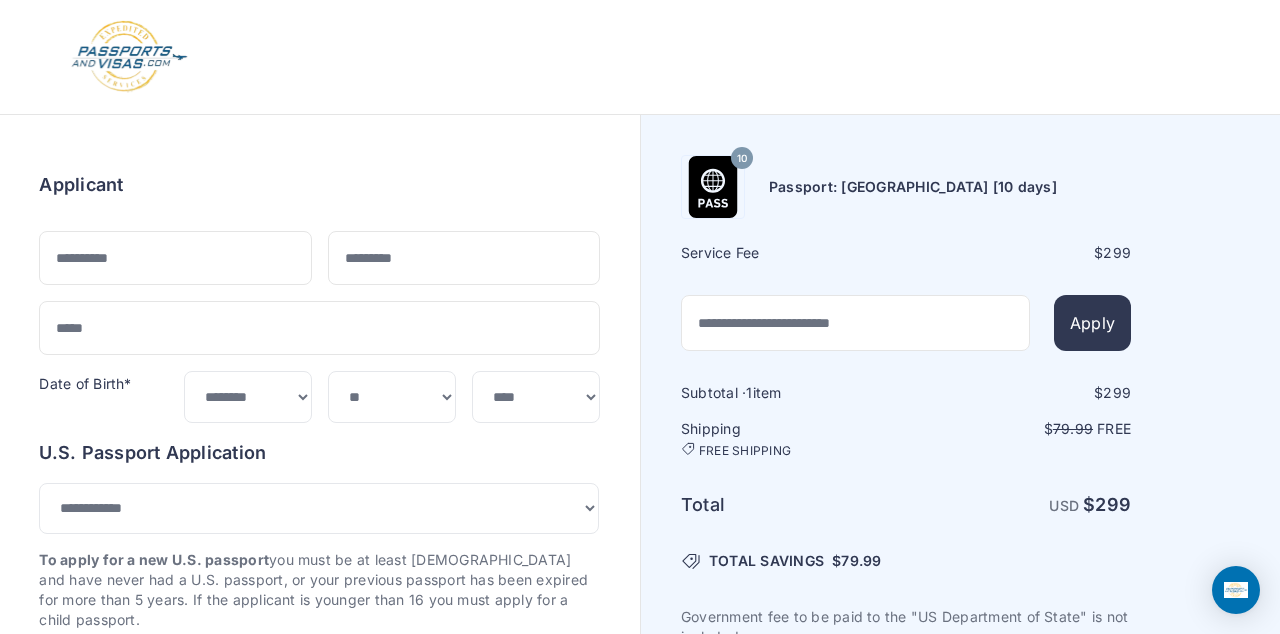 scroll, scrollTop: 0, scrollLeft: 0, axis: both 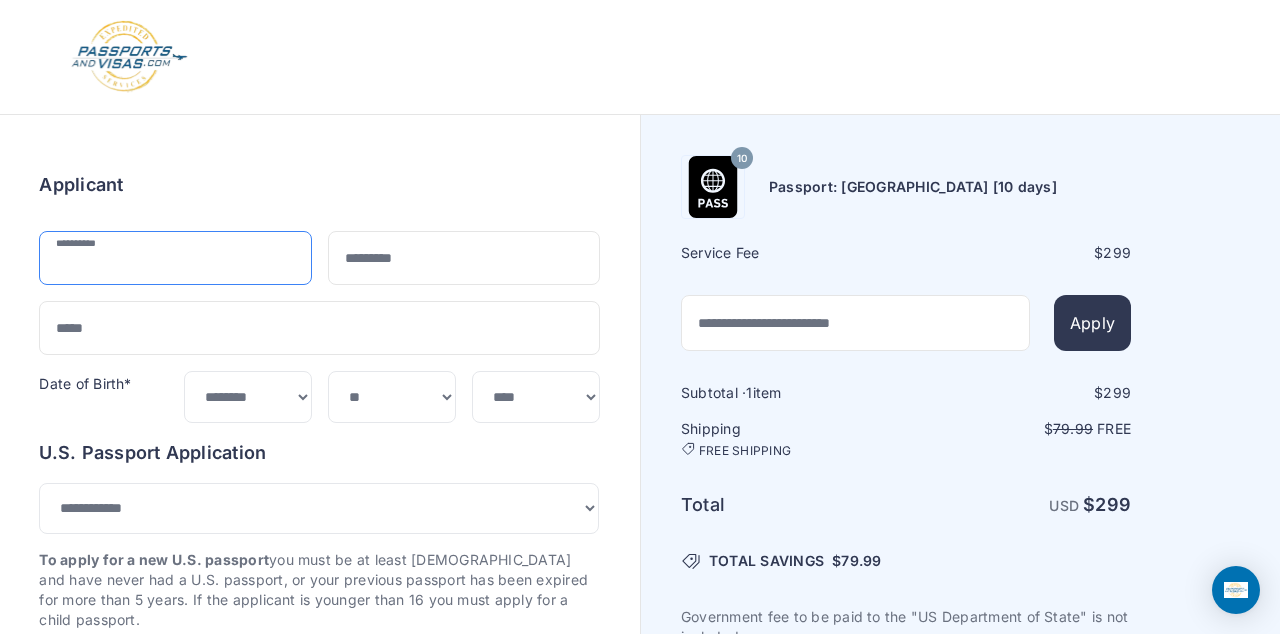 click at bounding box center (175, 258) 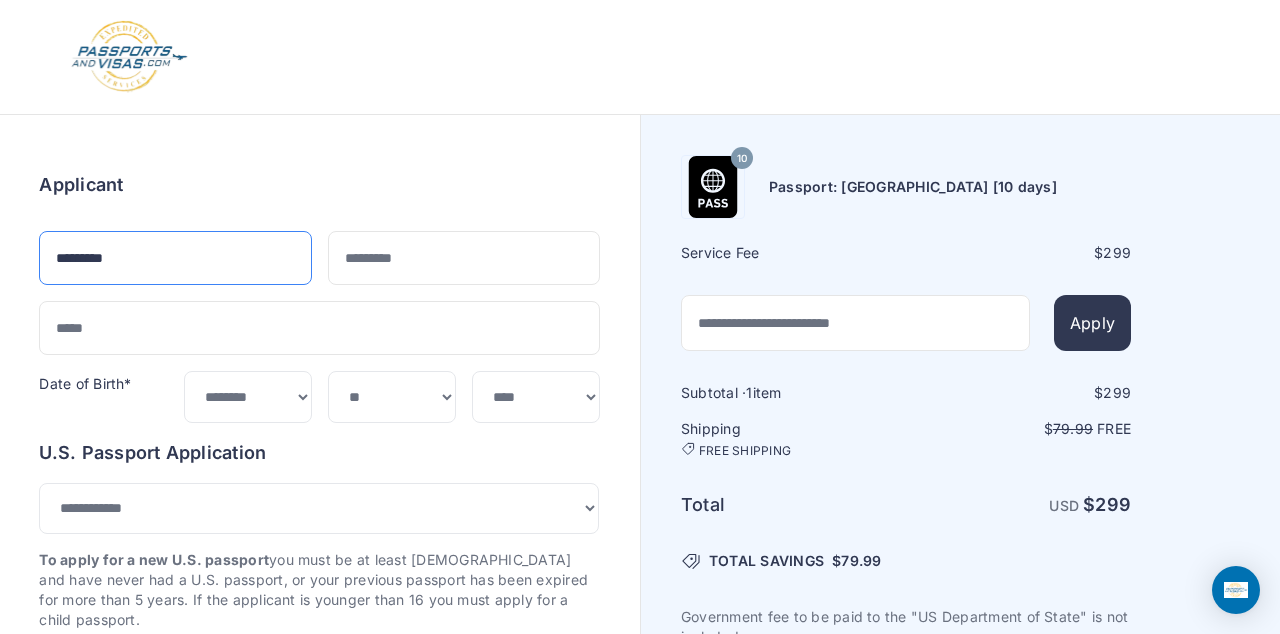 type on "********" 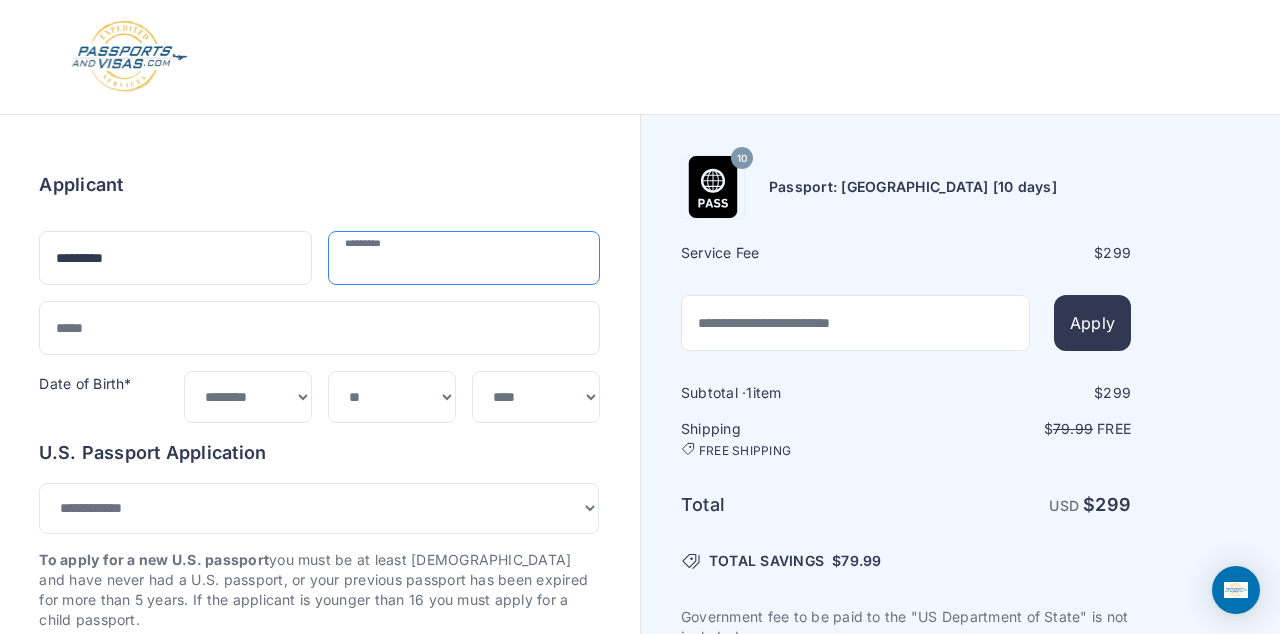 click at bounding box center [464, 258] 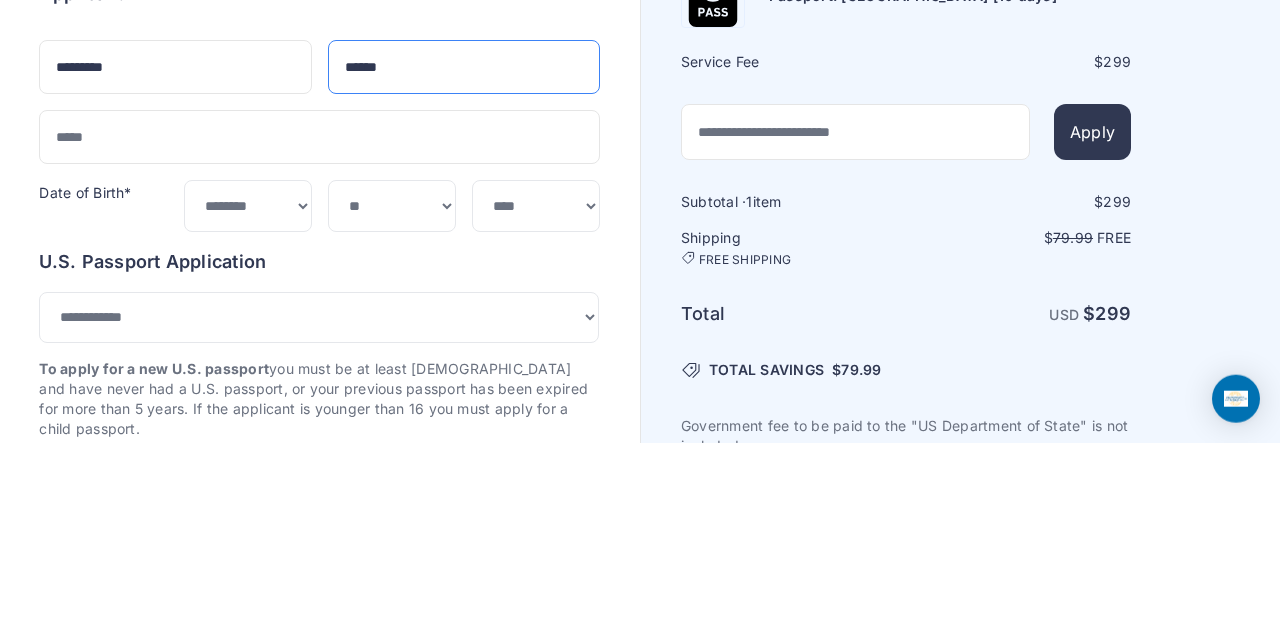 type on "*****" 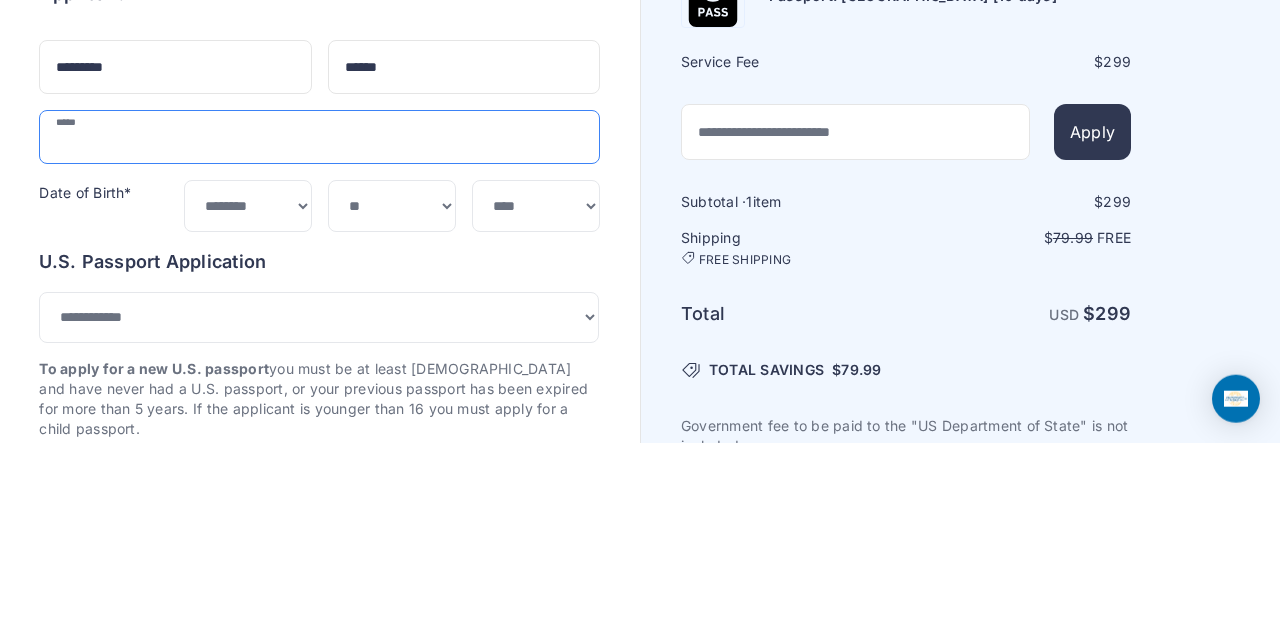 click at bounding box center [319, 328] 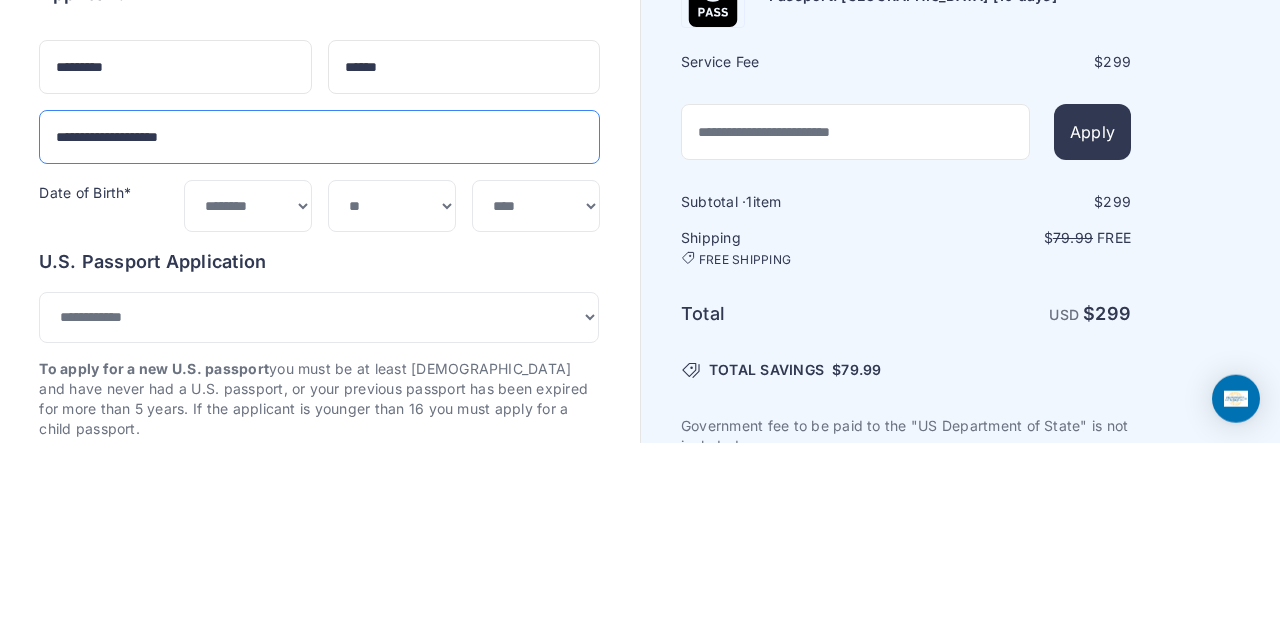 type on "**********" 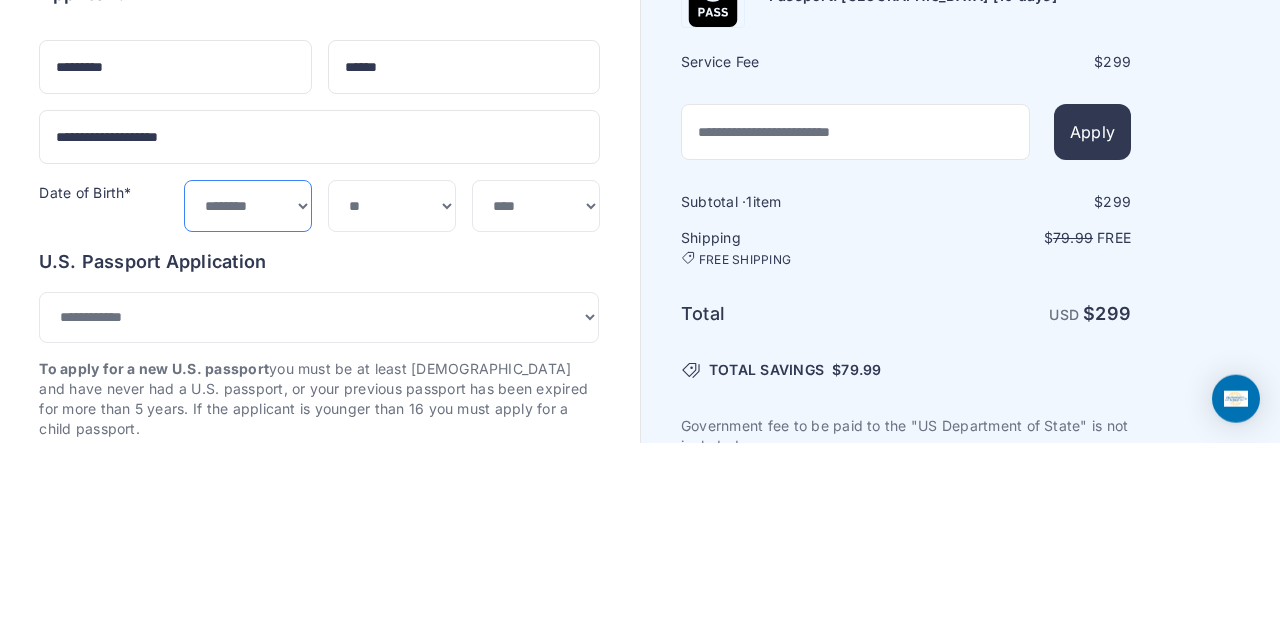 click on "*****
*******
********
*****
*****
***
****
****
******
*********
*******
********
********" at bounding box center [248, 396] 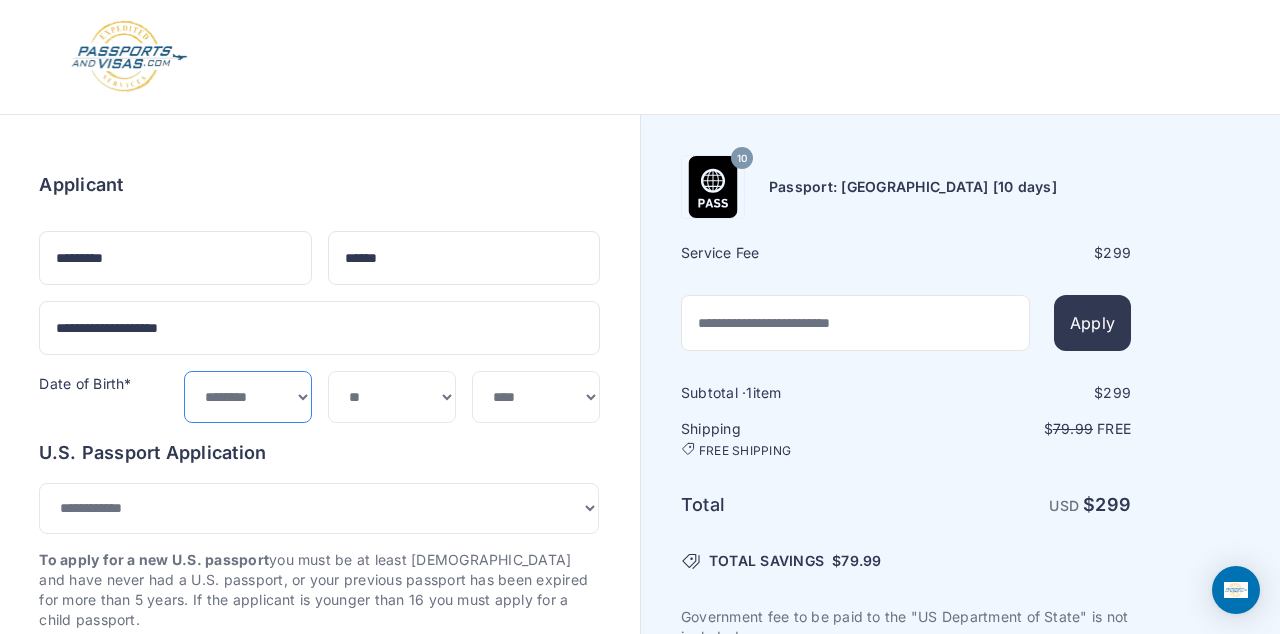select on "*" 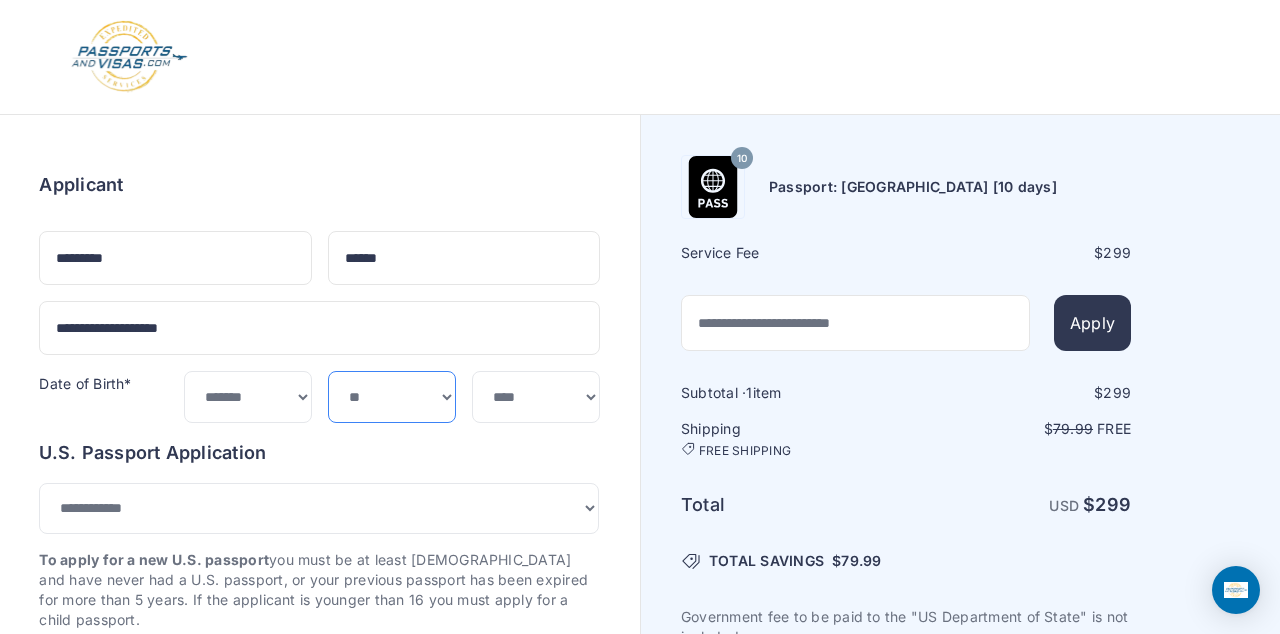 click on "***
*
*
*
*
*
*
*
*
*
**
**
**
**
** ** ** ** ** **" at bounding box center [392, 396] 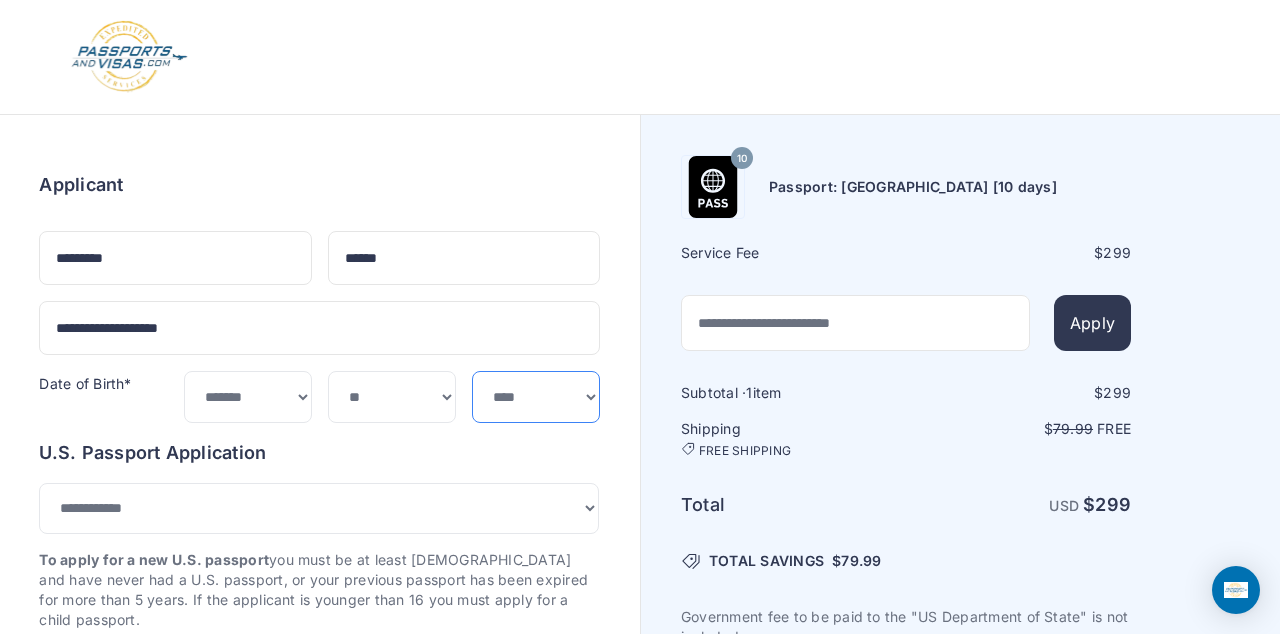 click on "****
****
****
****
****
****
****
****
****
****
****
****
****
**** **** **** **** **** **** **** **** **** **** ****" at bounding box center (536, 396) 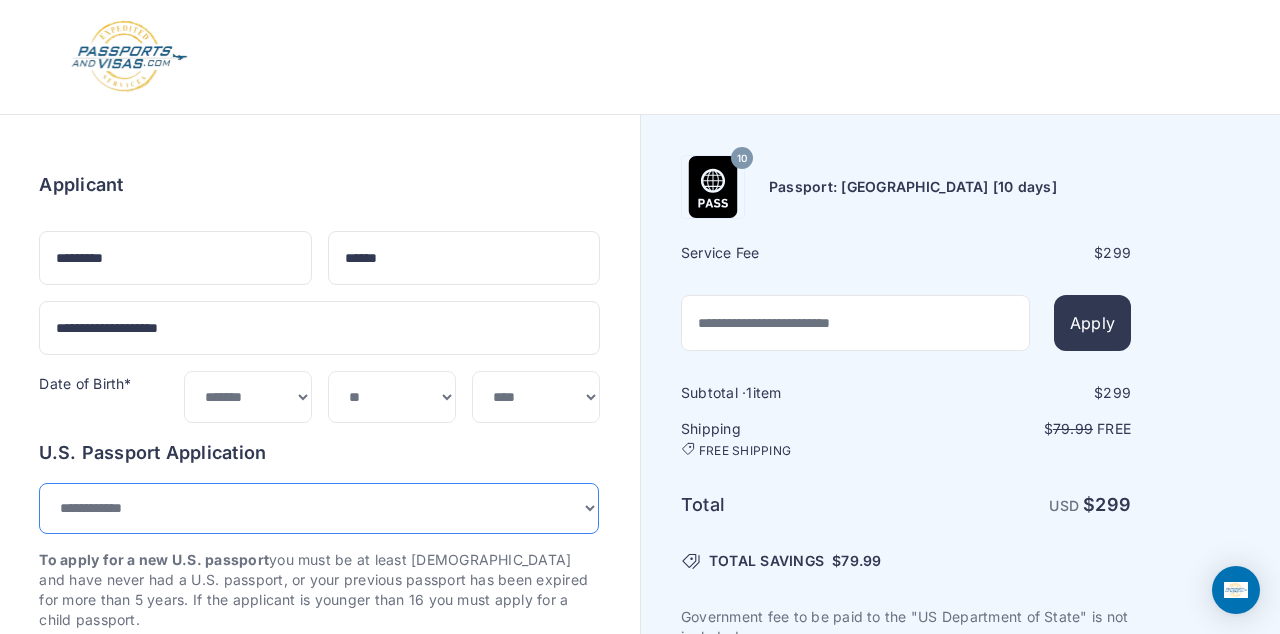 click on "**********" at bounding box center [319, 508] 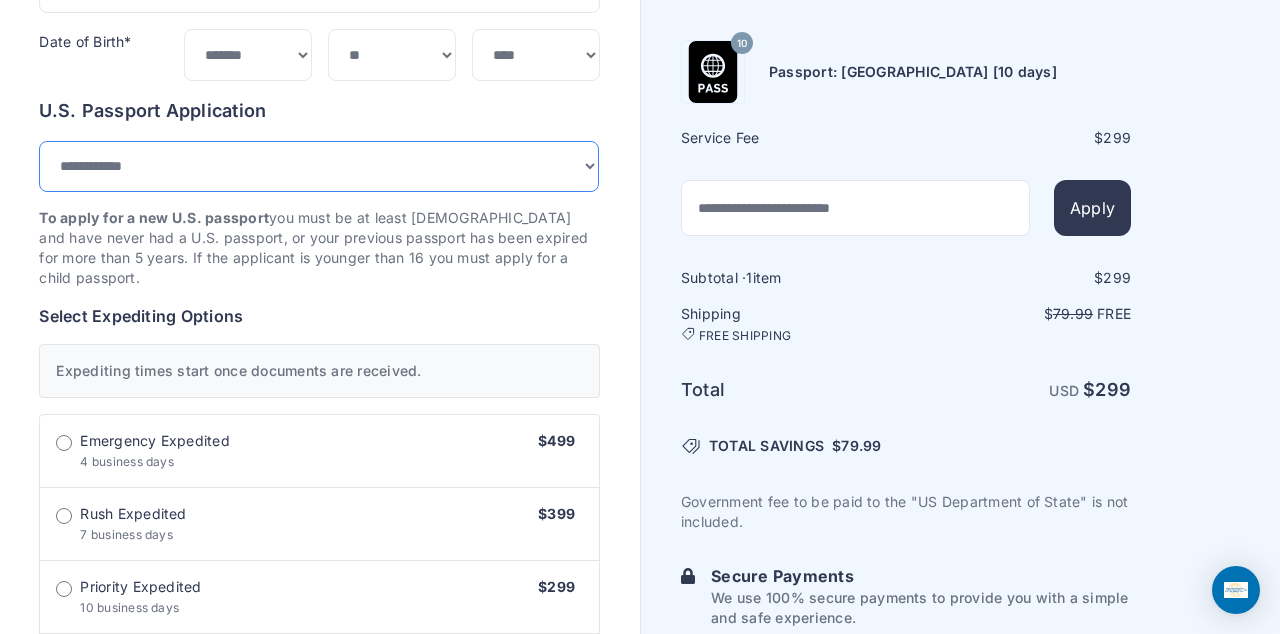 scroll, scrollTop: 340, scrollLeft: 0, axis: vertical 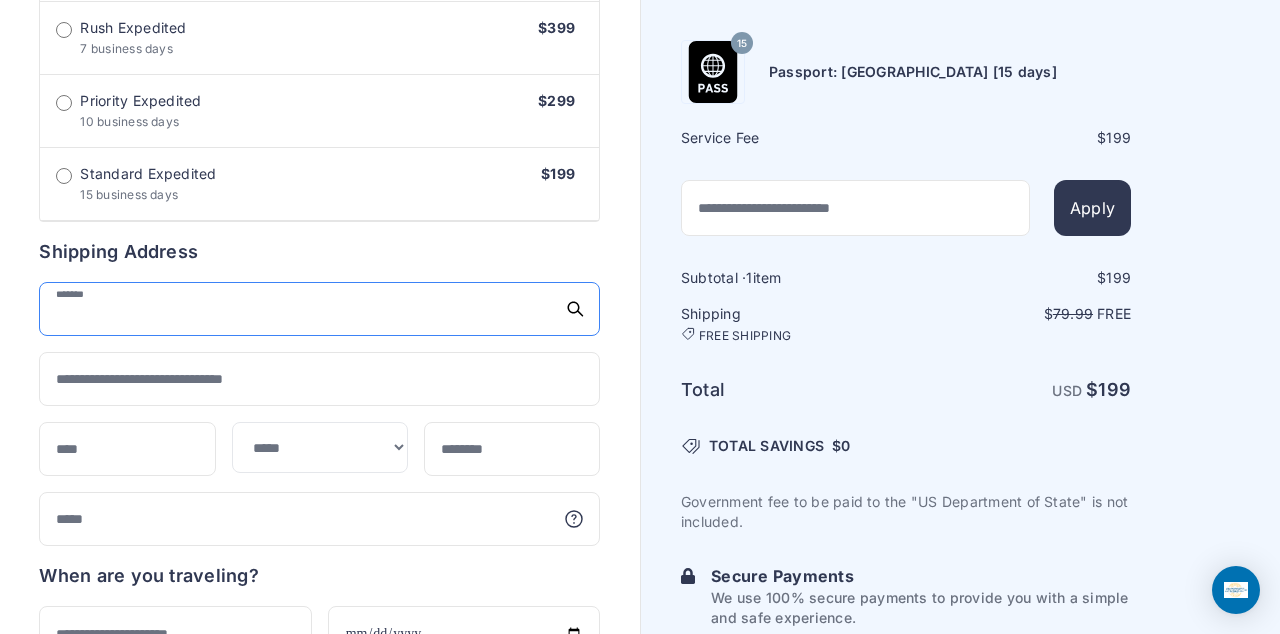 click at bounding box center (319, 309) 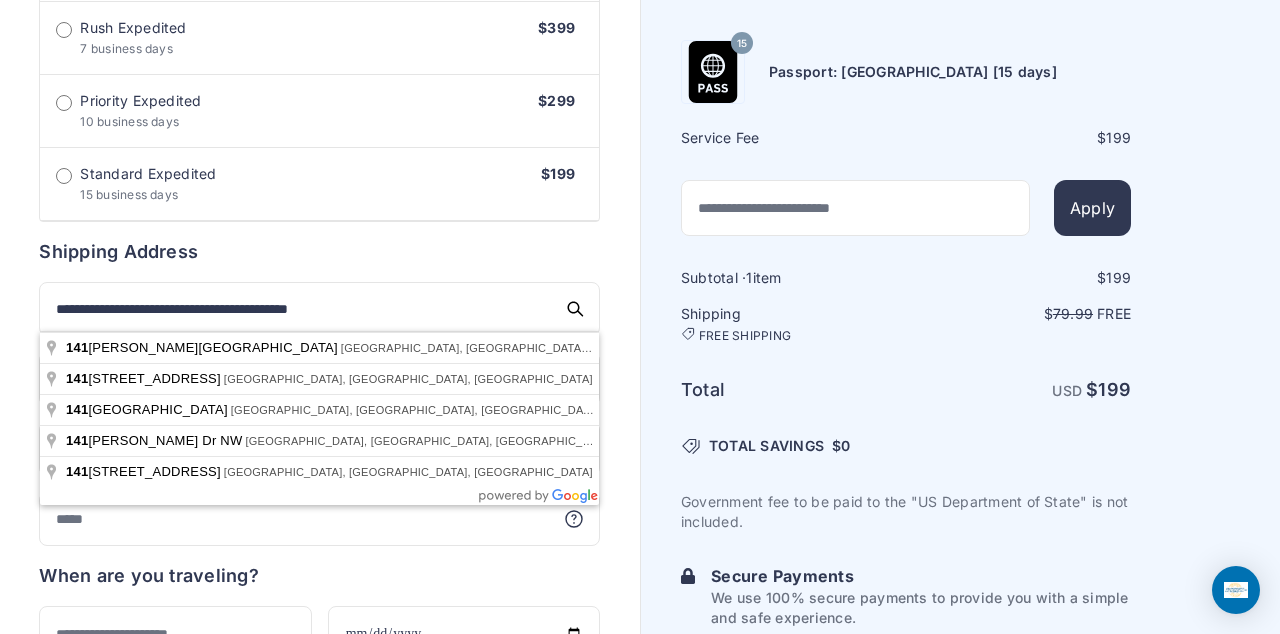 type on "**********" 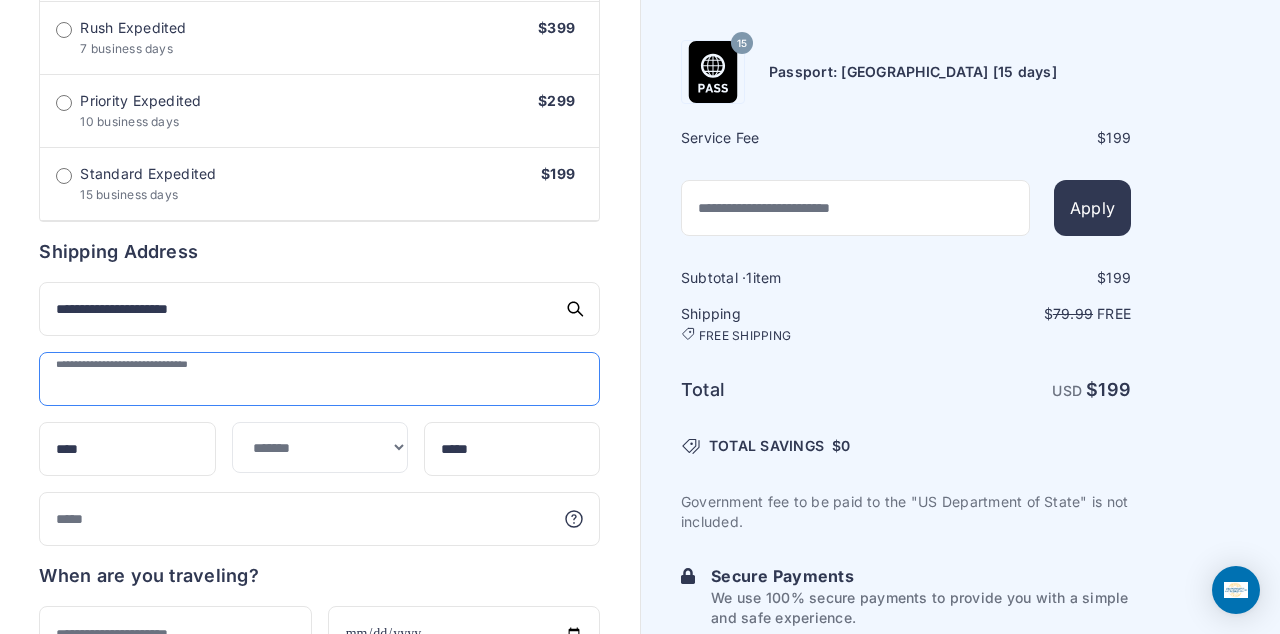 click at bounding box center [319, 379] 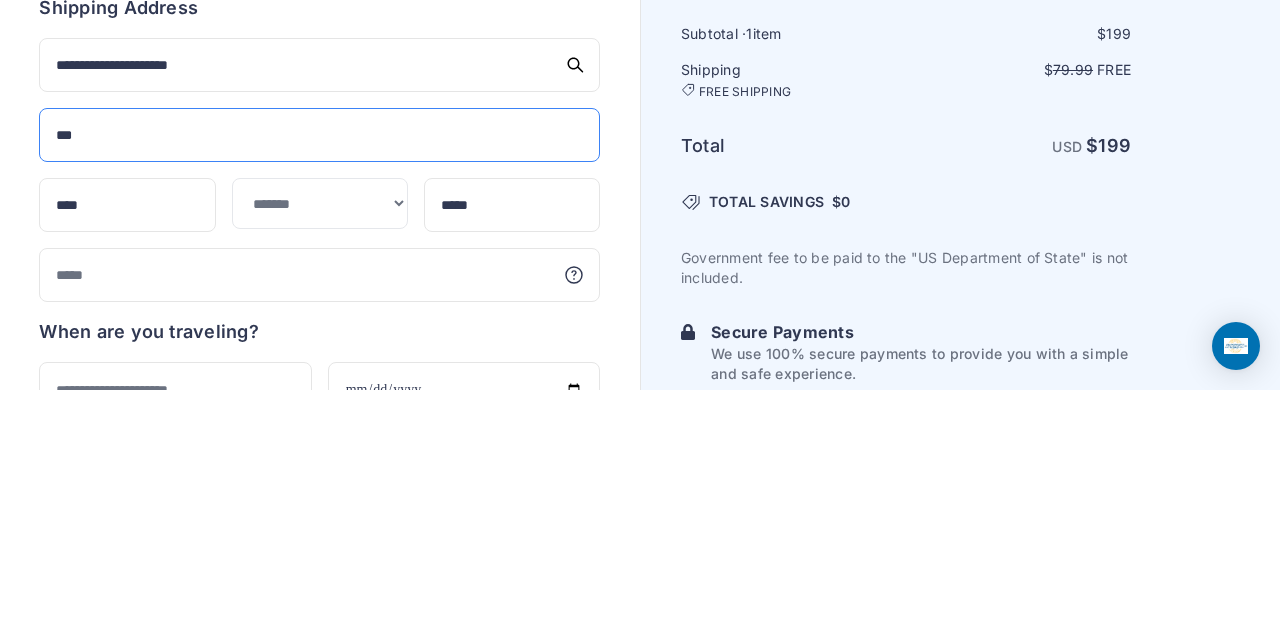 scroll, scrollTop: 827, scrollLeft: 0, axis: vertical 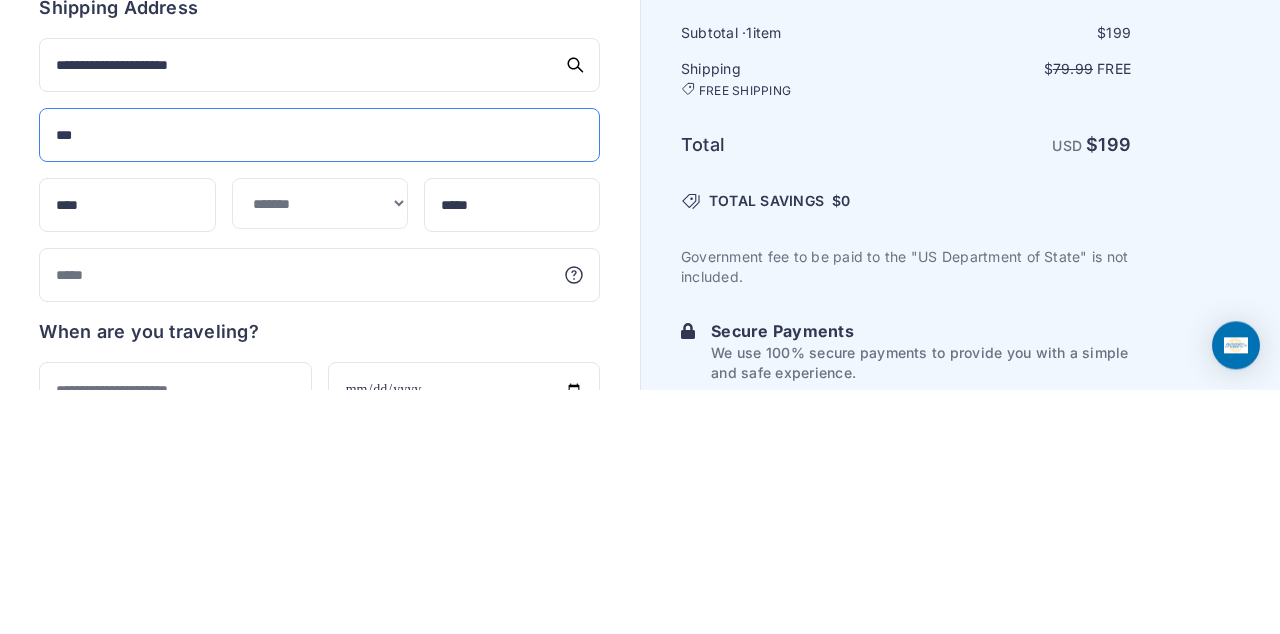 type on "***" 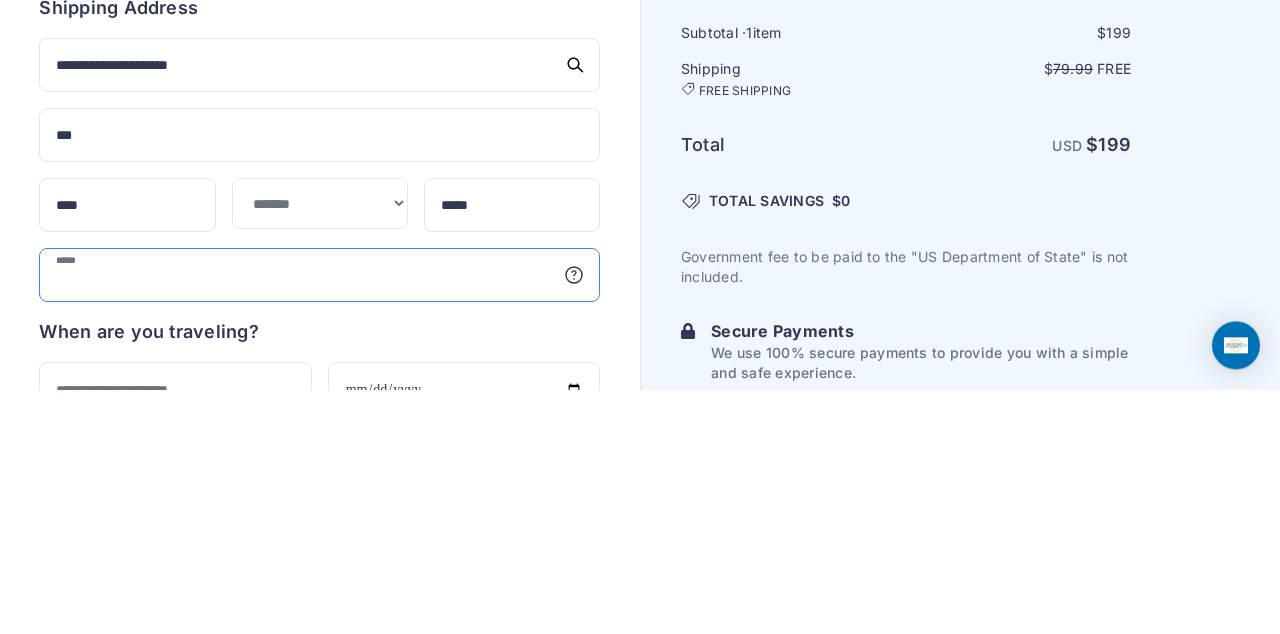 click at bounding box center (319, 520) 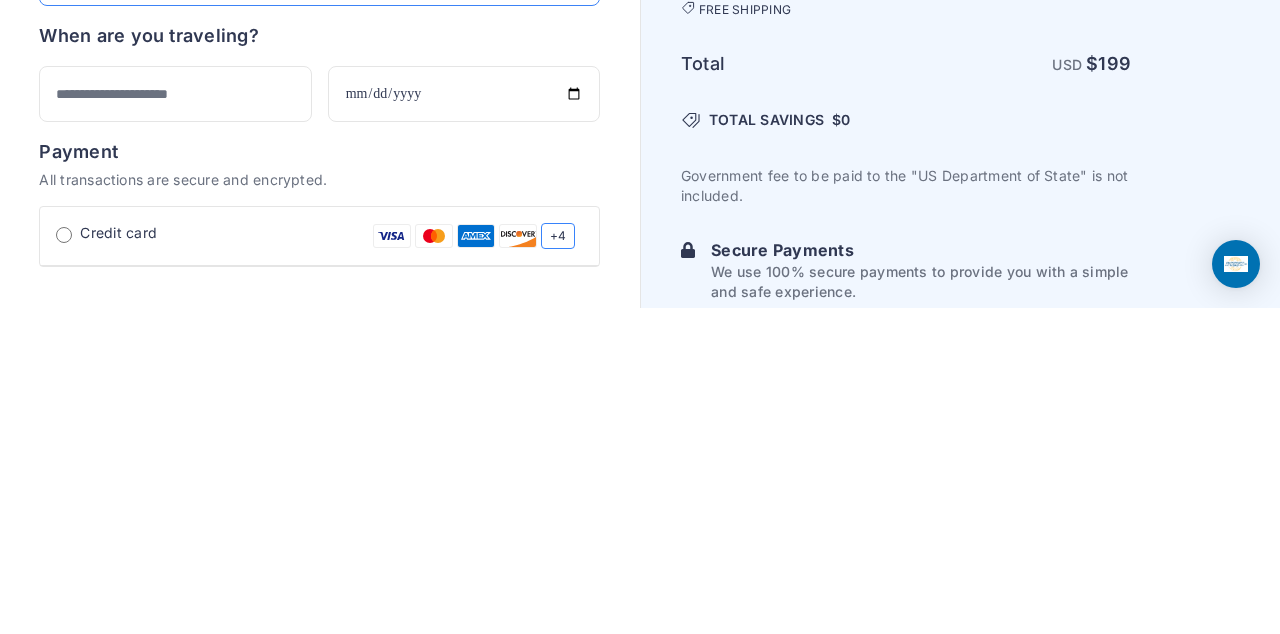 scroll, scrollTop: 1044, scrollLeft: 0, axis: vertical 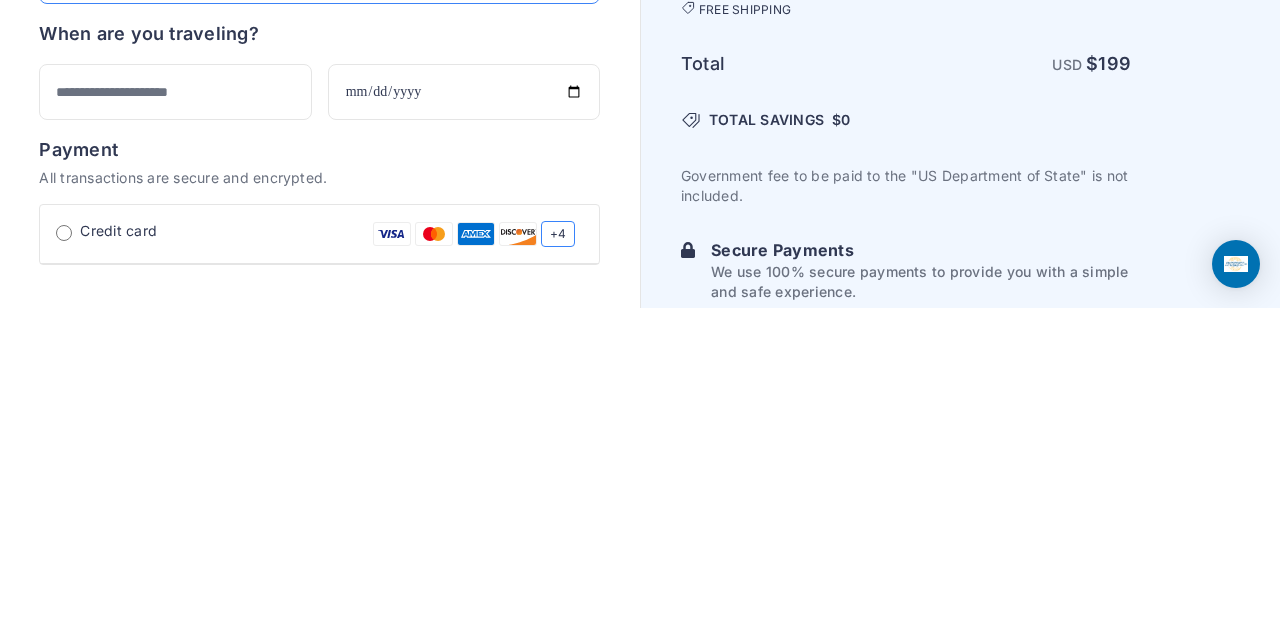 type on "**********" 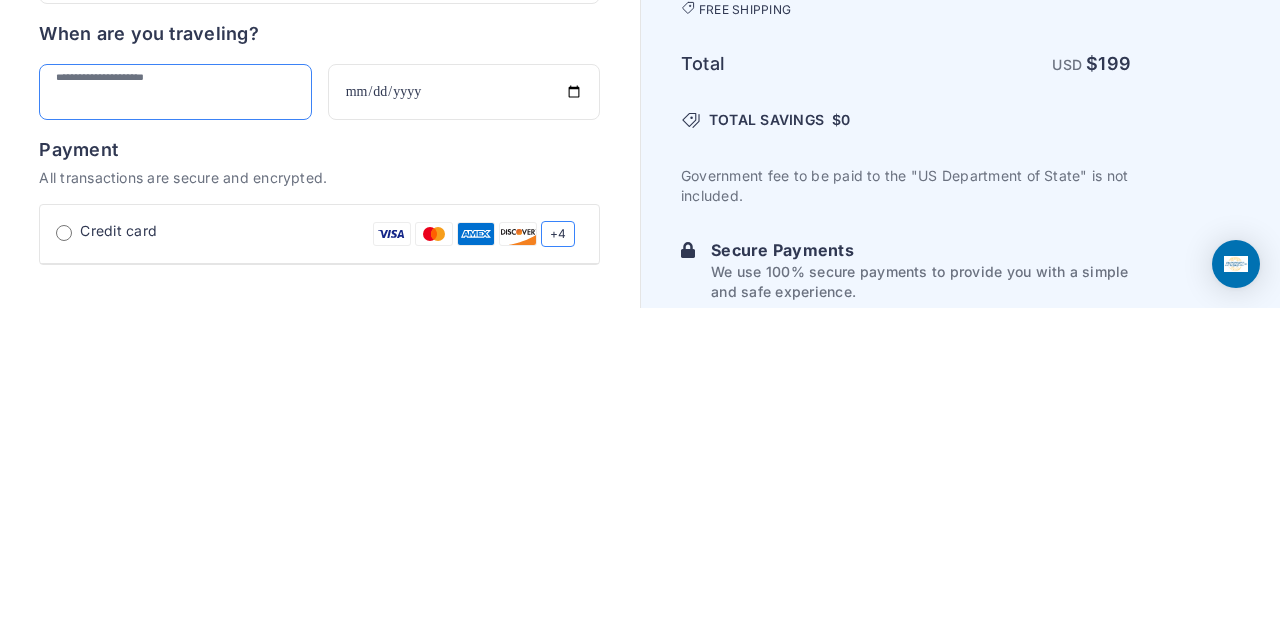 click at bounding box center (175, 418) 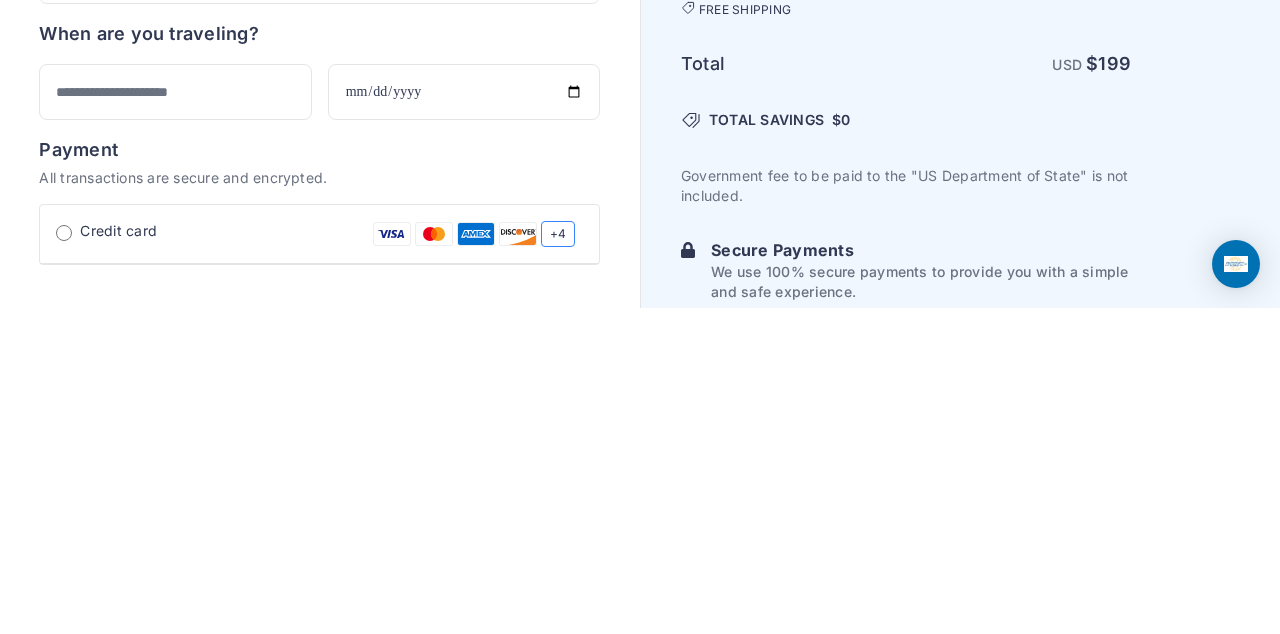 click at bounding box center [319, 617] 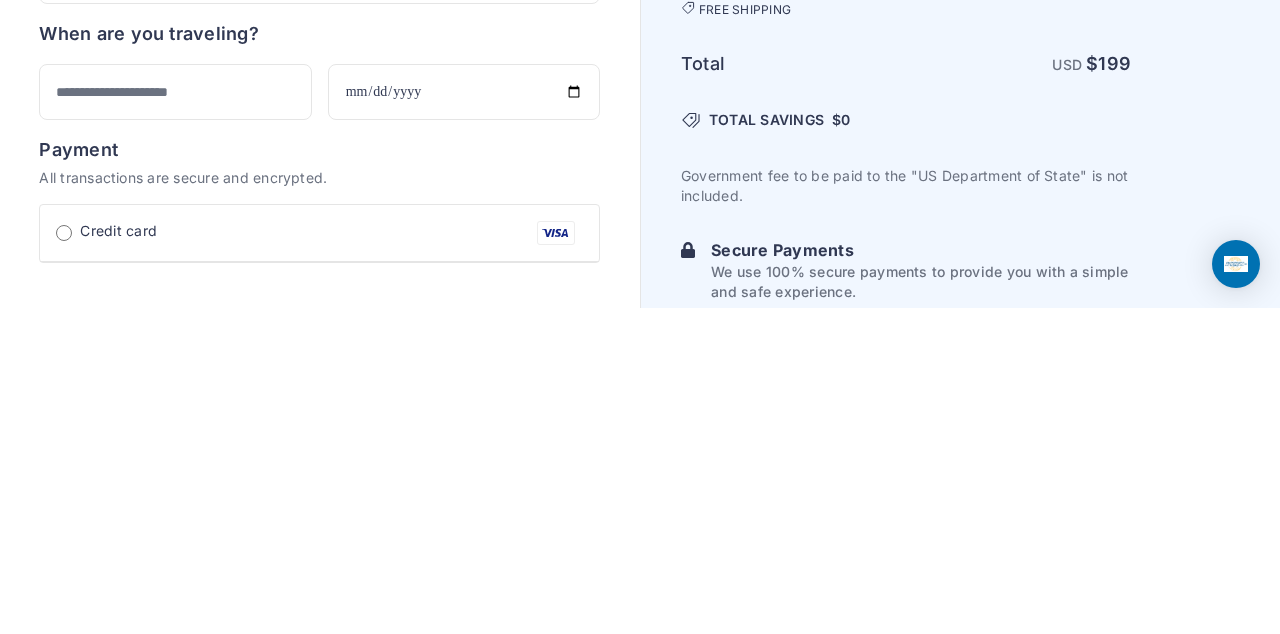 type on "**********" 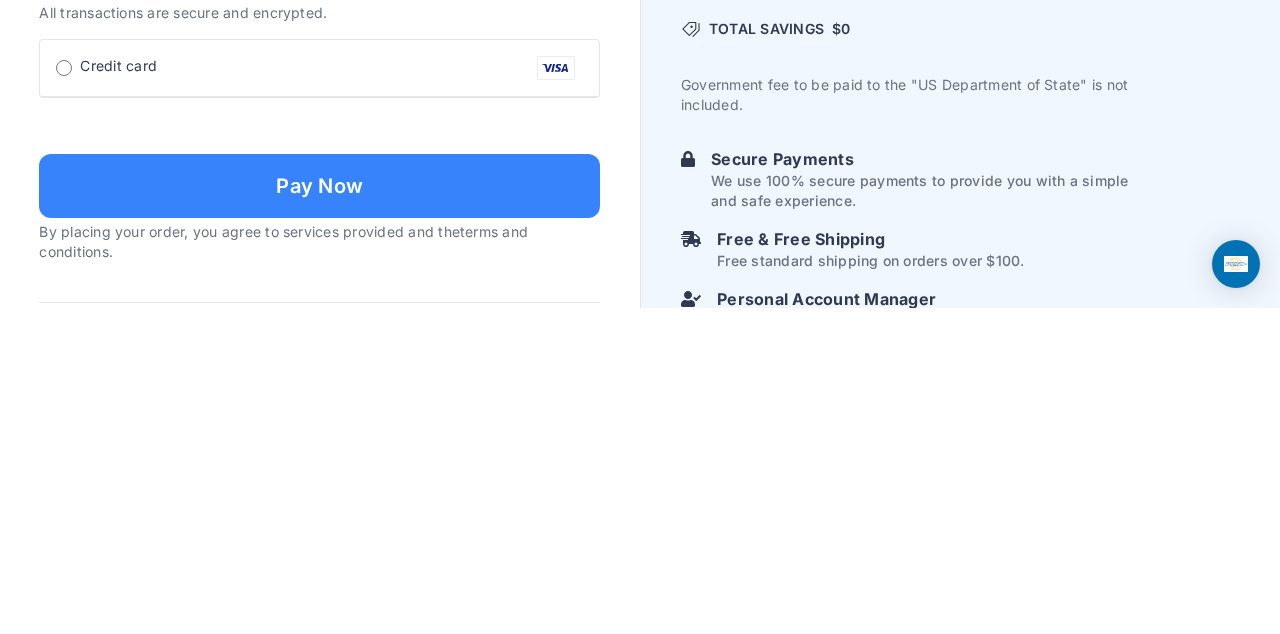 scroll, scrollTop: 1210, scrollLeft: 0, axis: vertical 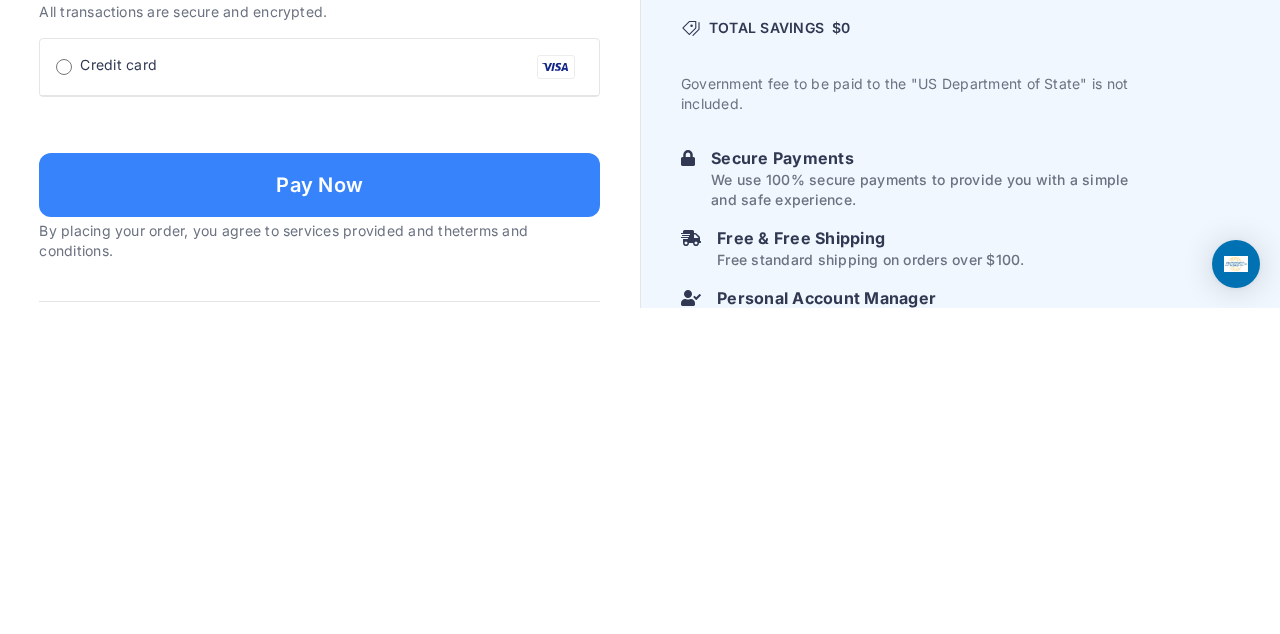 click at bounding box center [319, 588] 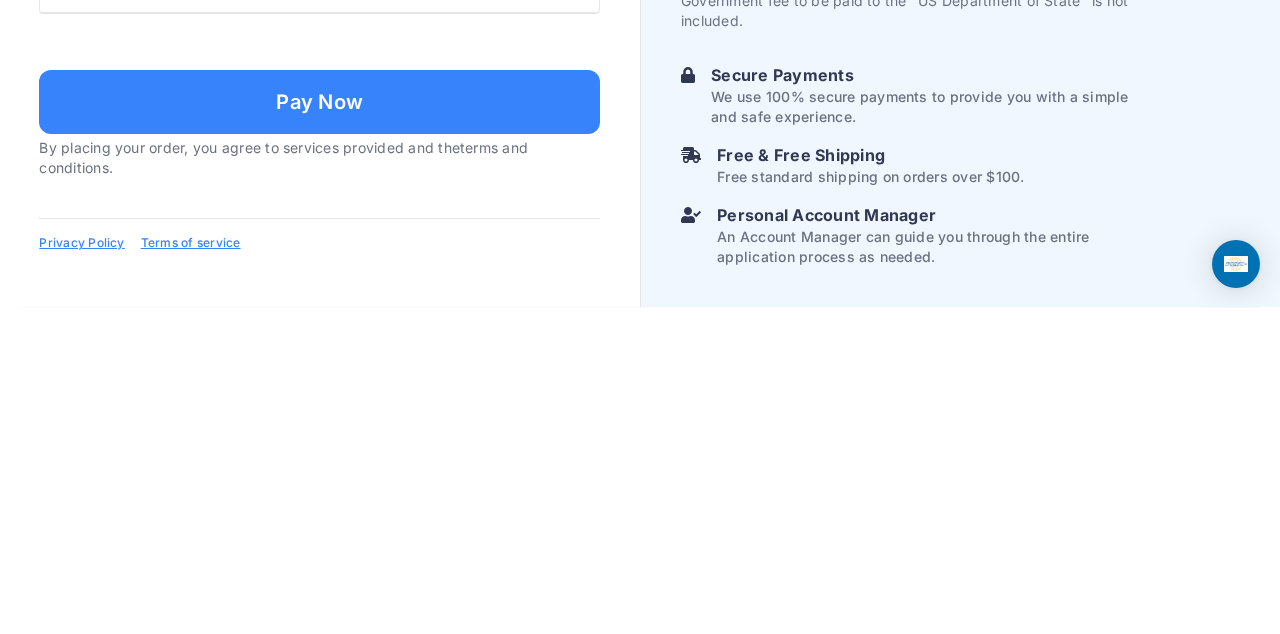 scroll, scrollTop: 1479, scrollLeft: 0, axis: vertical 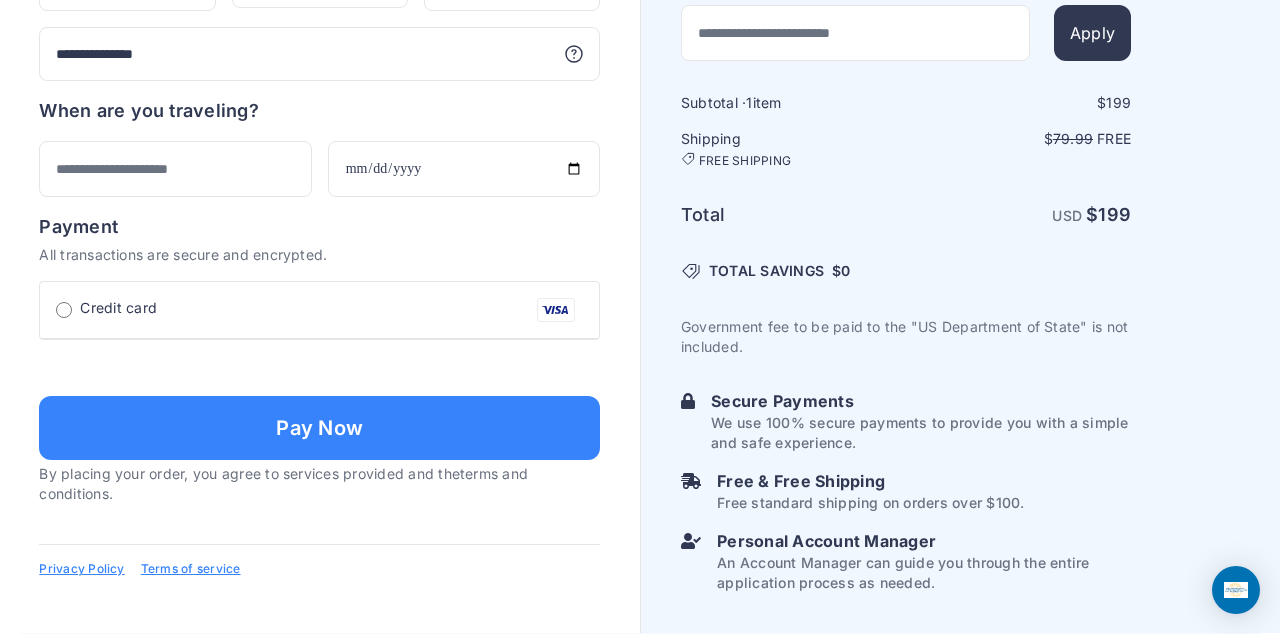 type on "**********" 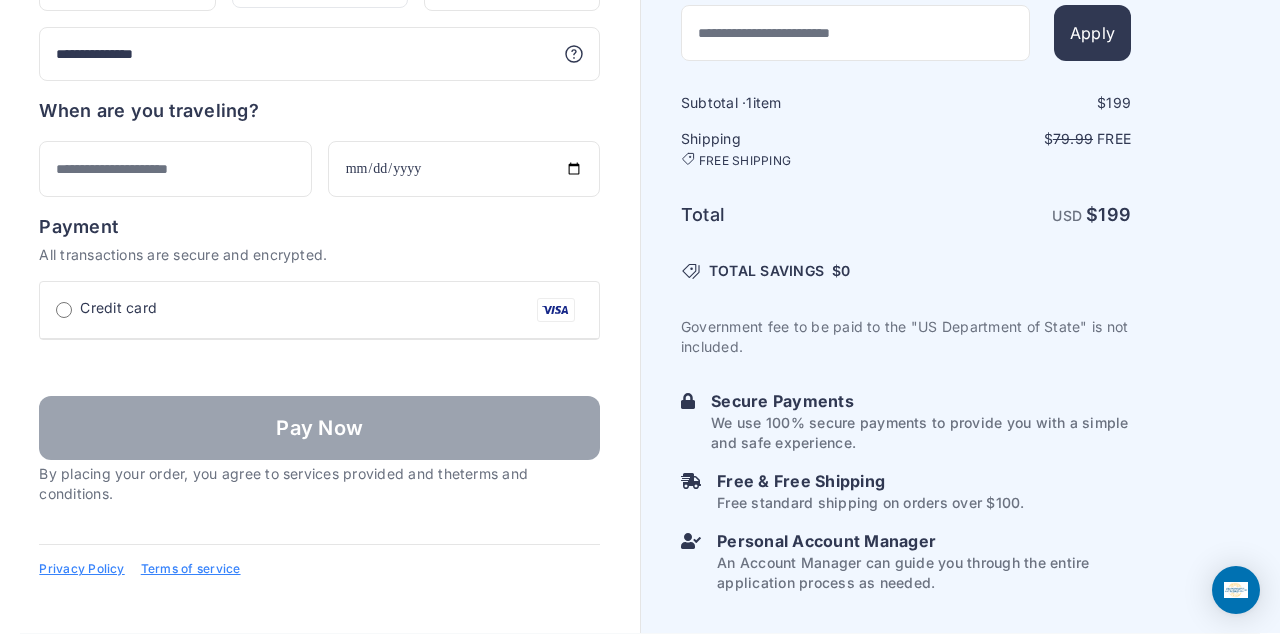 scroll, scrollTop: 1541, scrollLeft: 0, axis: vertical 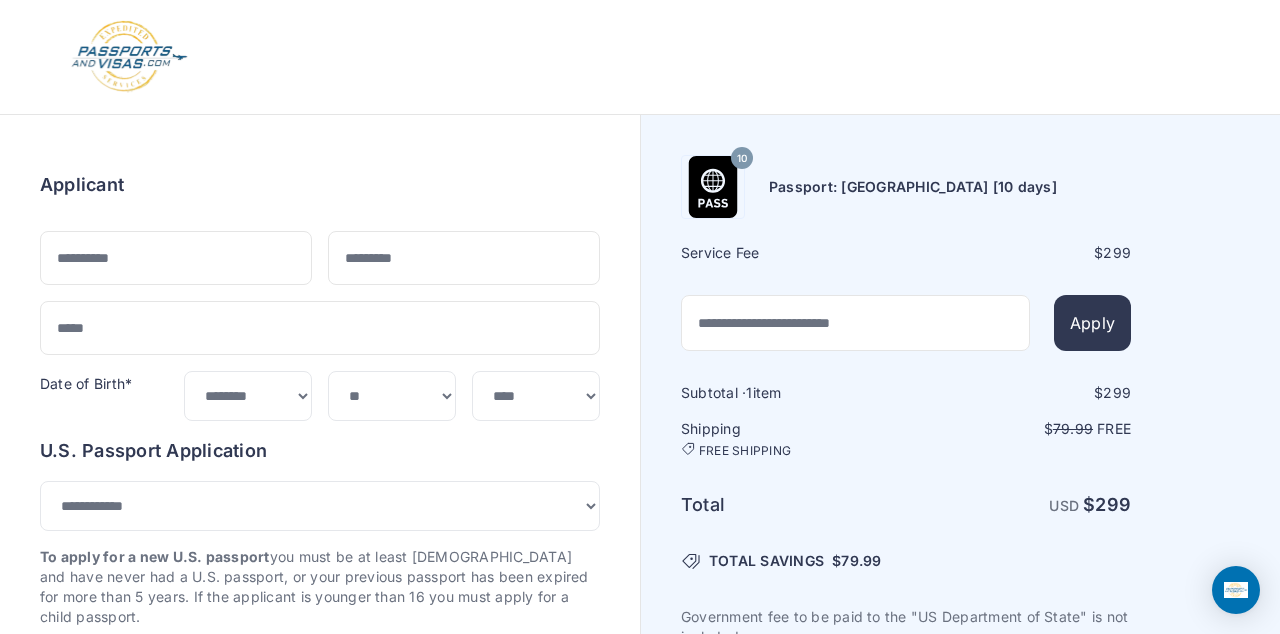 select on "***" 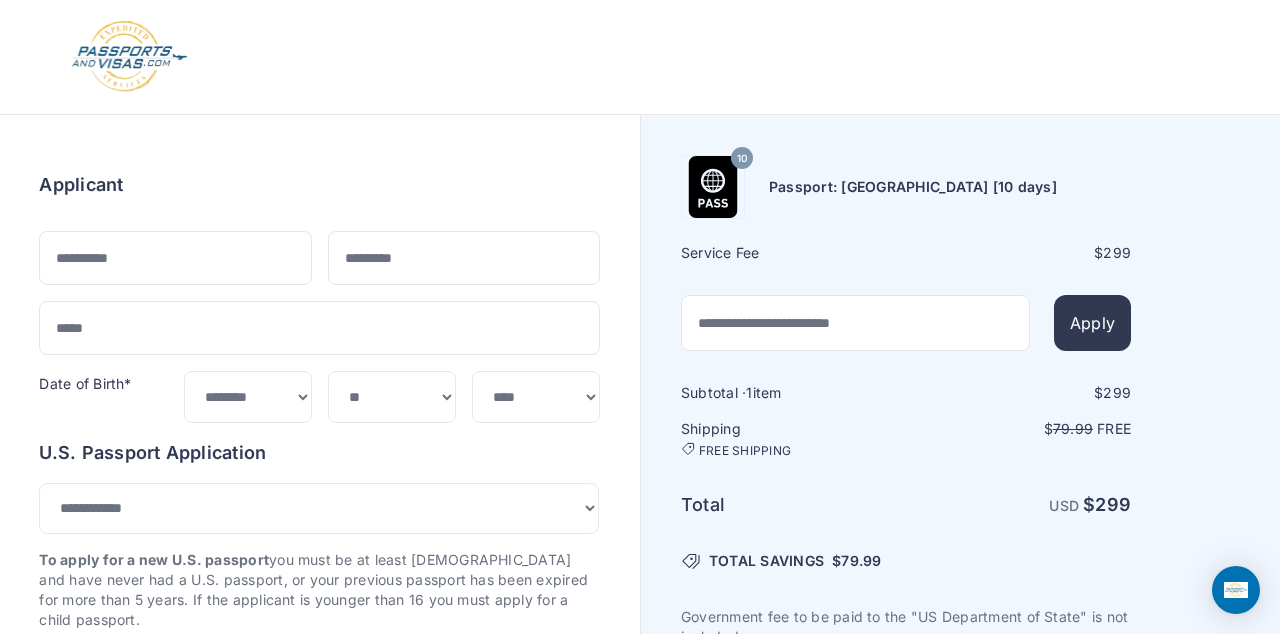 scroll, scrollTop: 0, scrollLeft: 0, axis: both 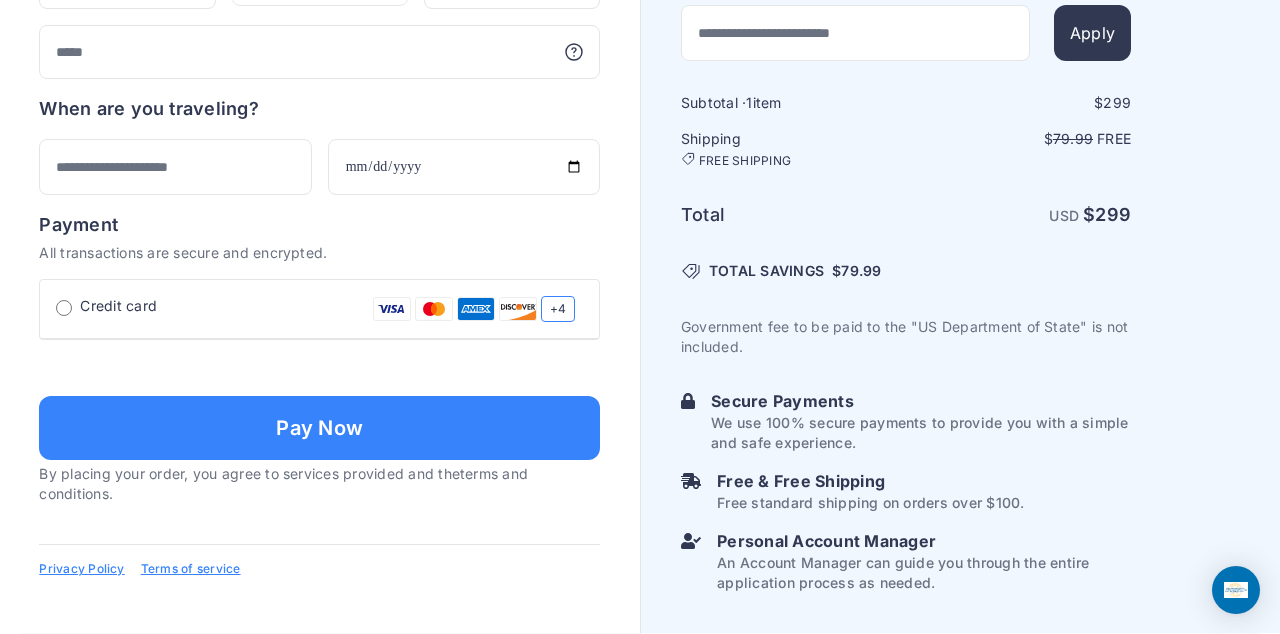 click at bounding box center (1236, 590) 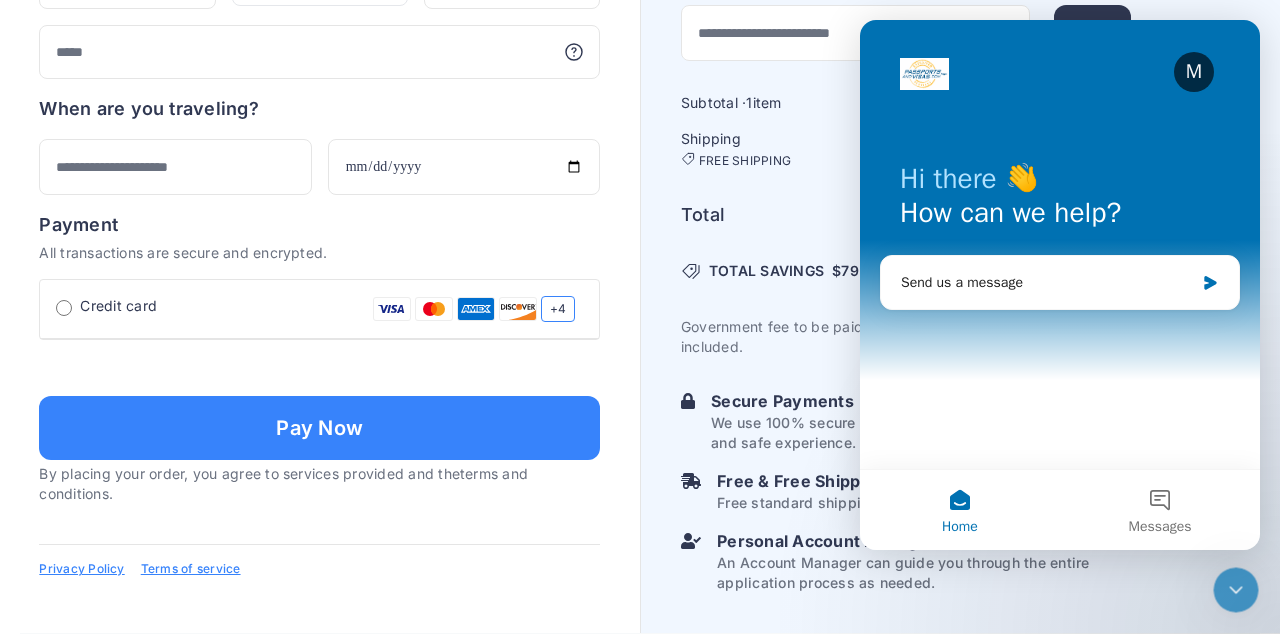 scroll, scrollTop: 0, scrollLeft: 0, axis: both 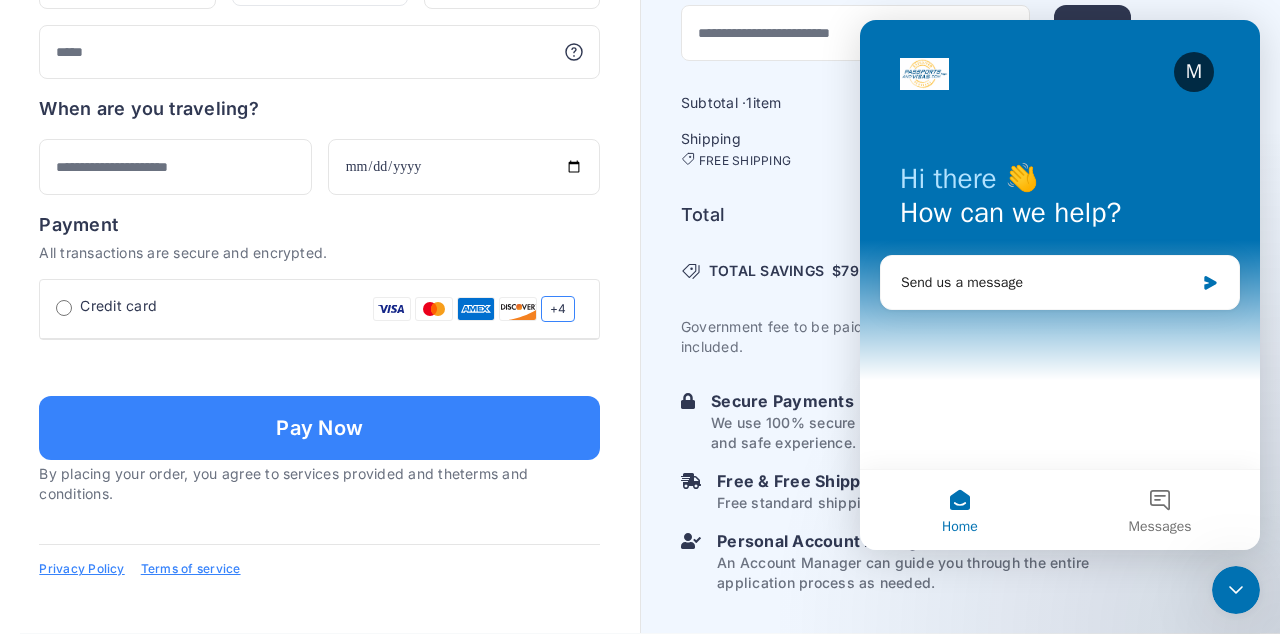 click on "Messages" at bounding box center (1160, 510) 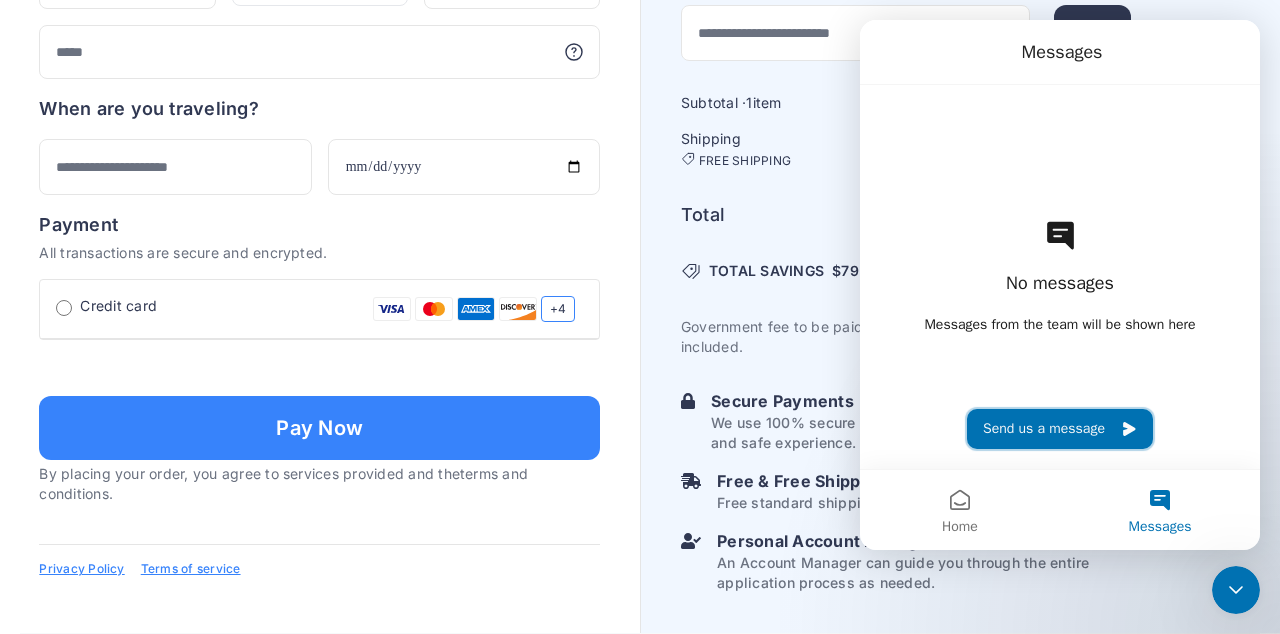 click on "Send us a message" at bounding box center [1060, 429] 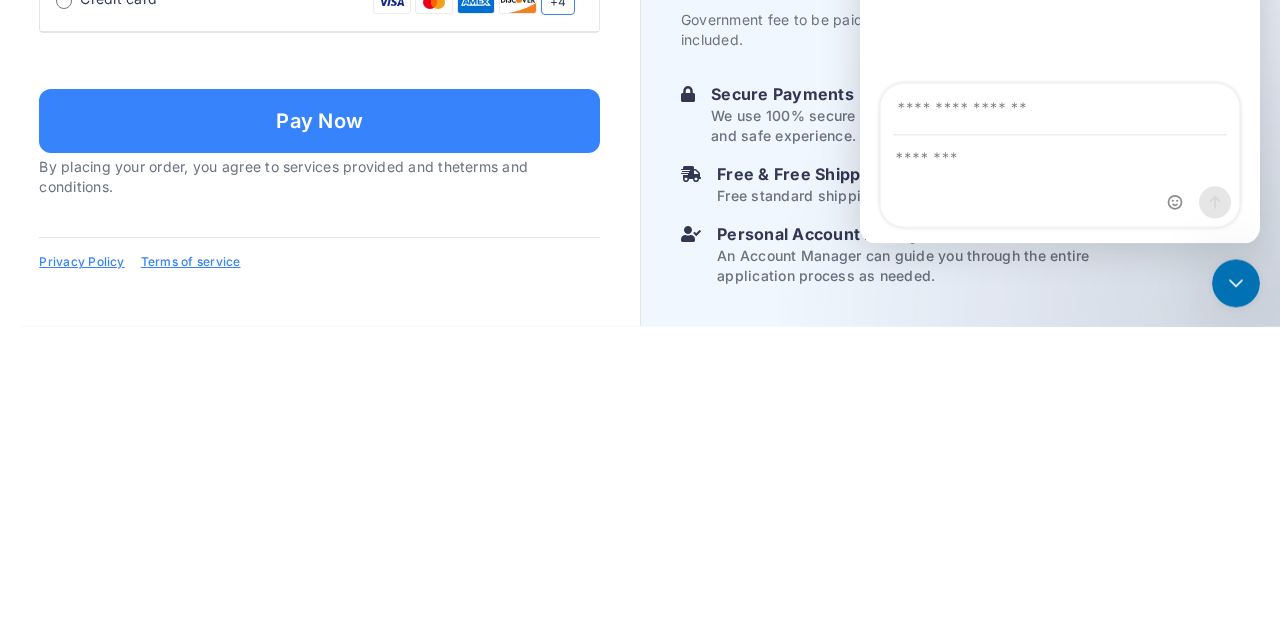 scroll, scrollTop: 1480, scrollLeft: 0, axis: vertical 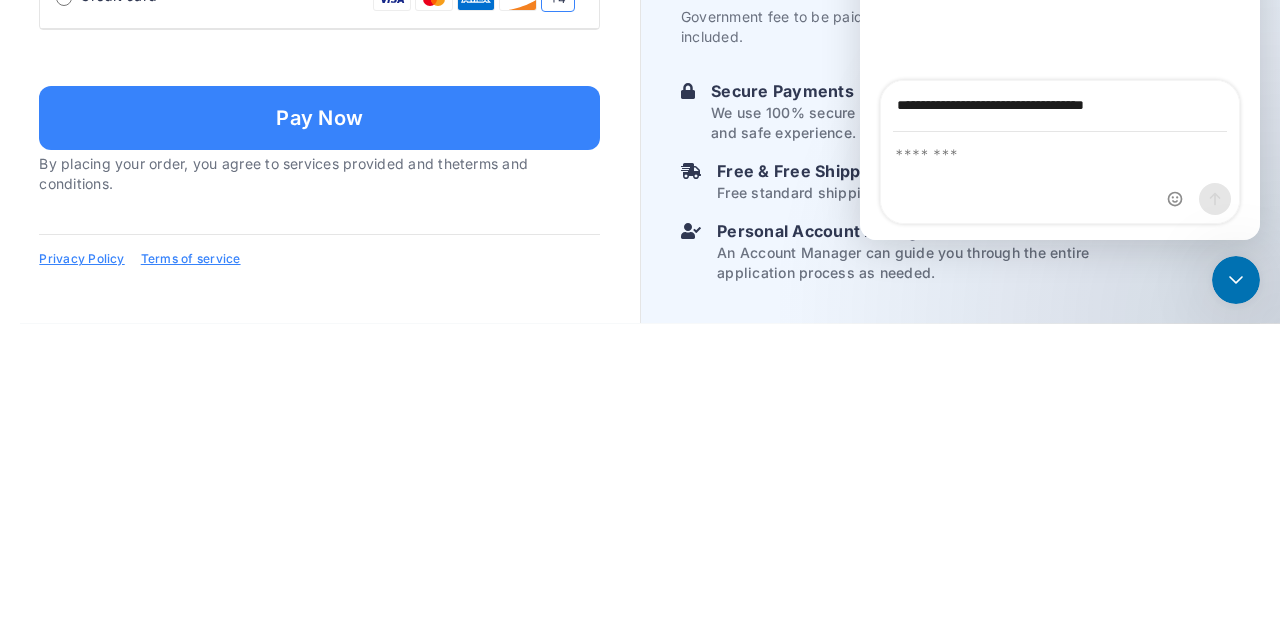 type on "**********" 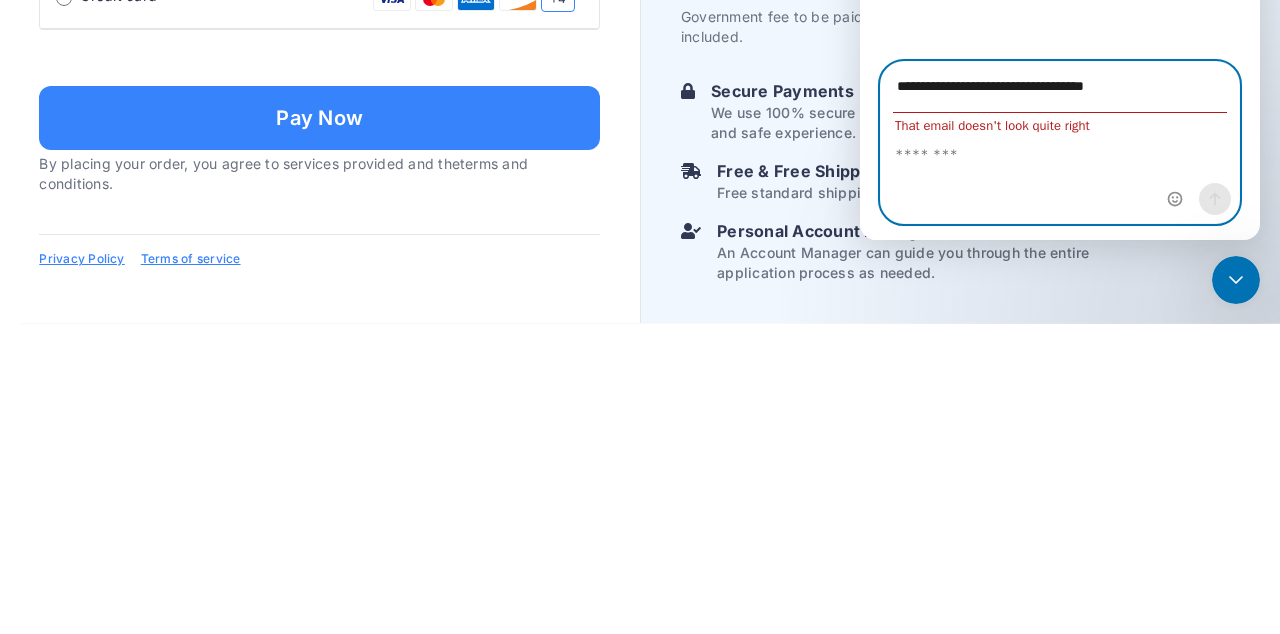 click at bounding box center (1060, 150) 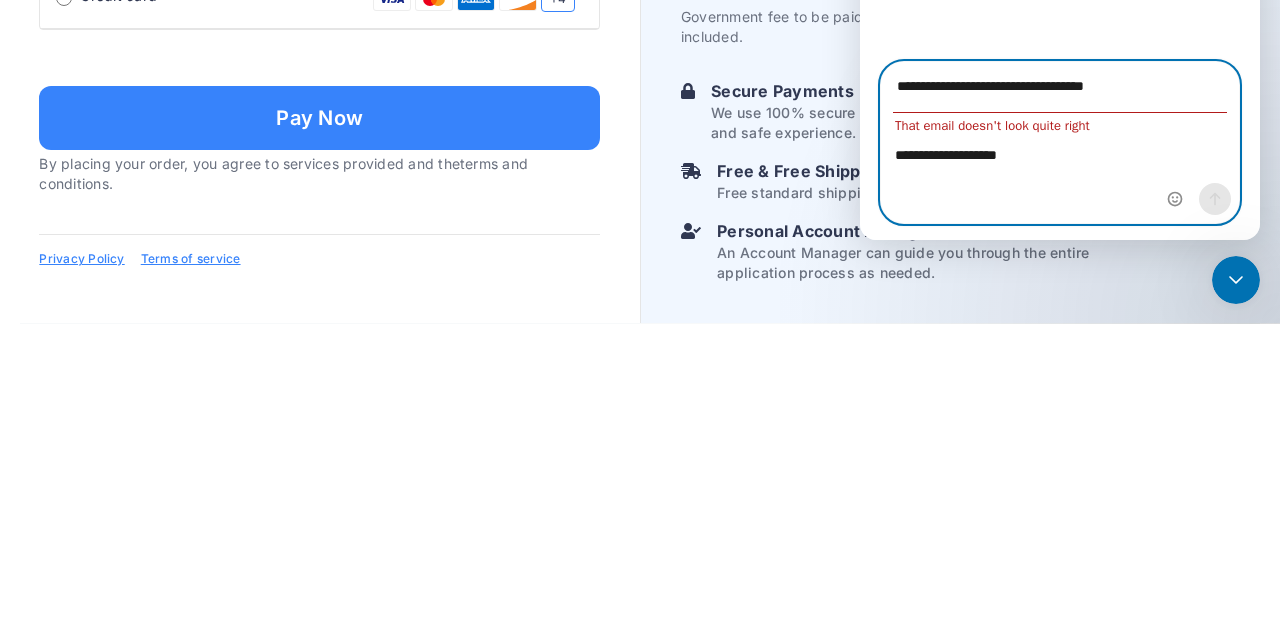 type on "**********" 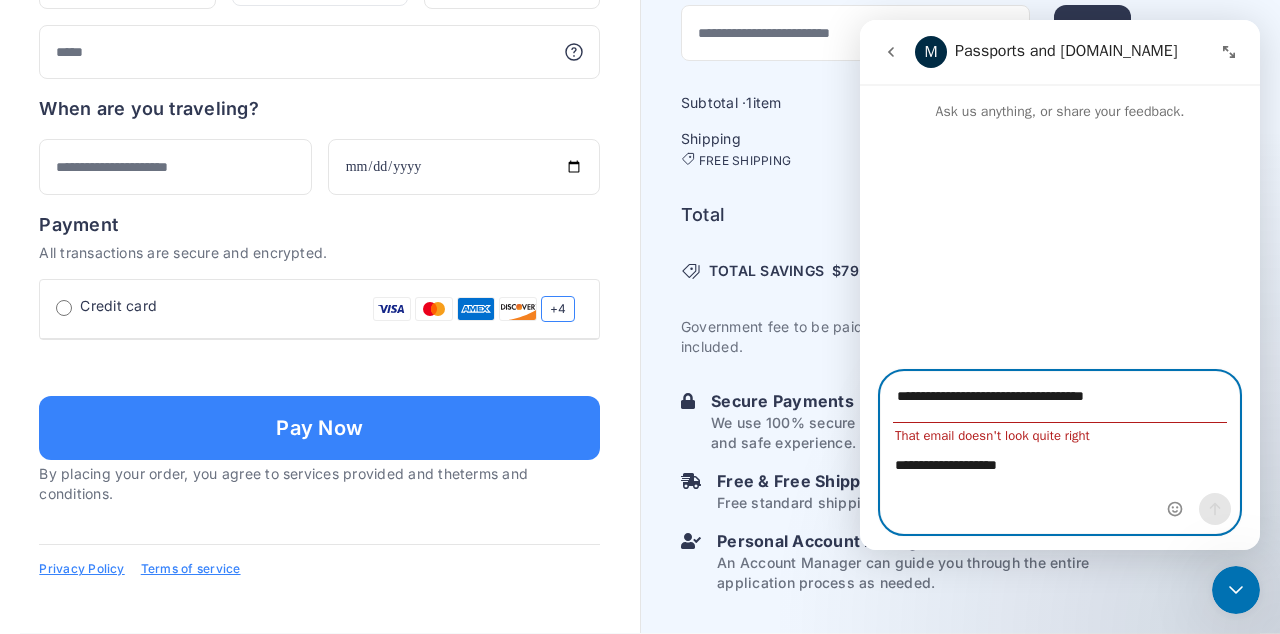 click on "**********" at bounding box center [1060, 397] 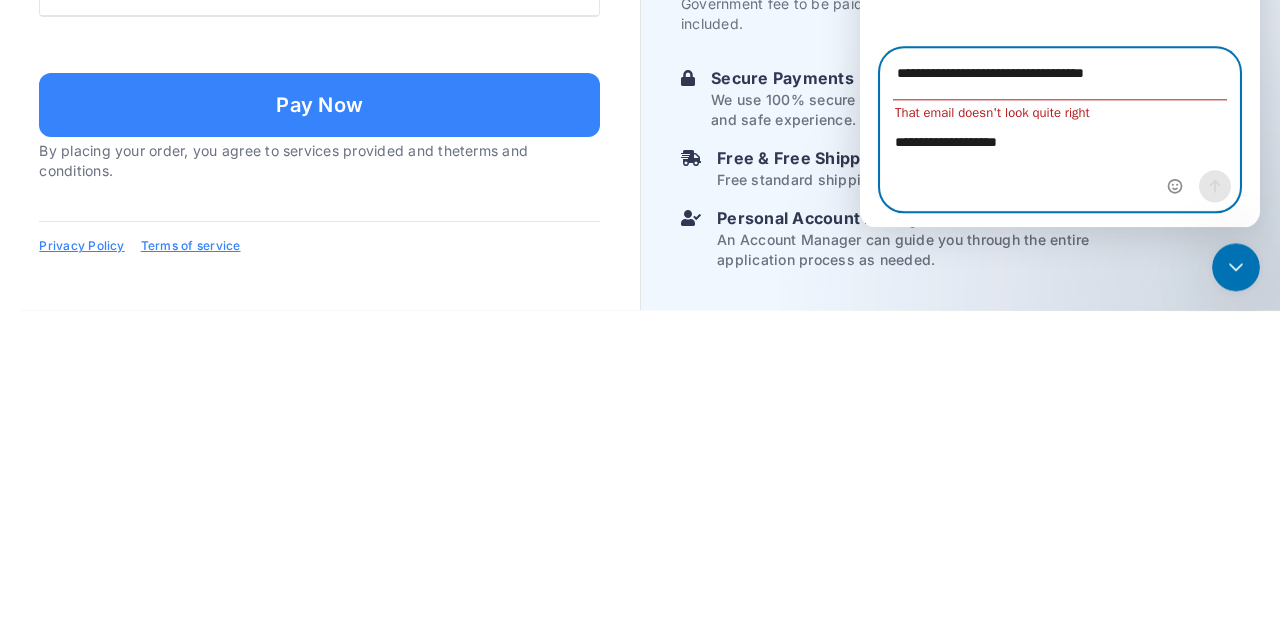 scroll, scrollTop: 1480, scrollLeft: 0, axis: vertical 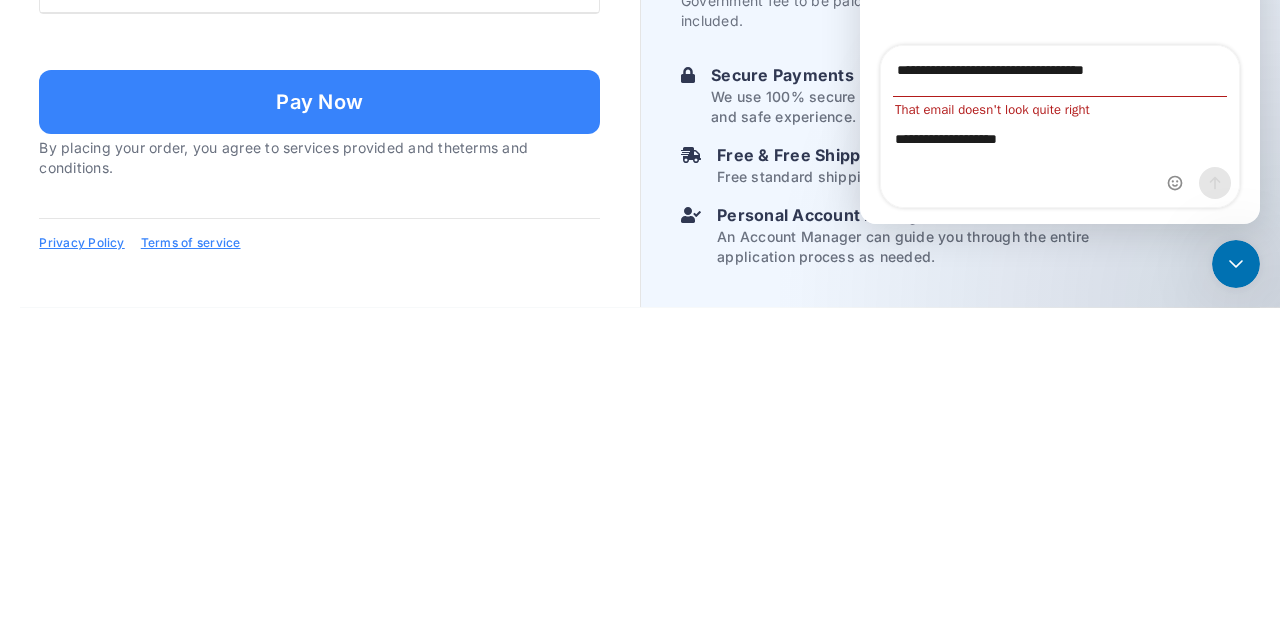 click 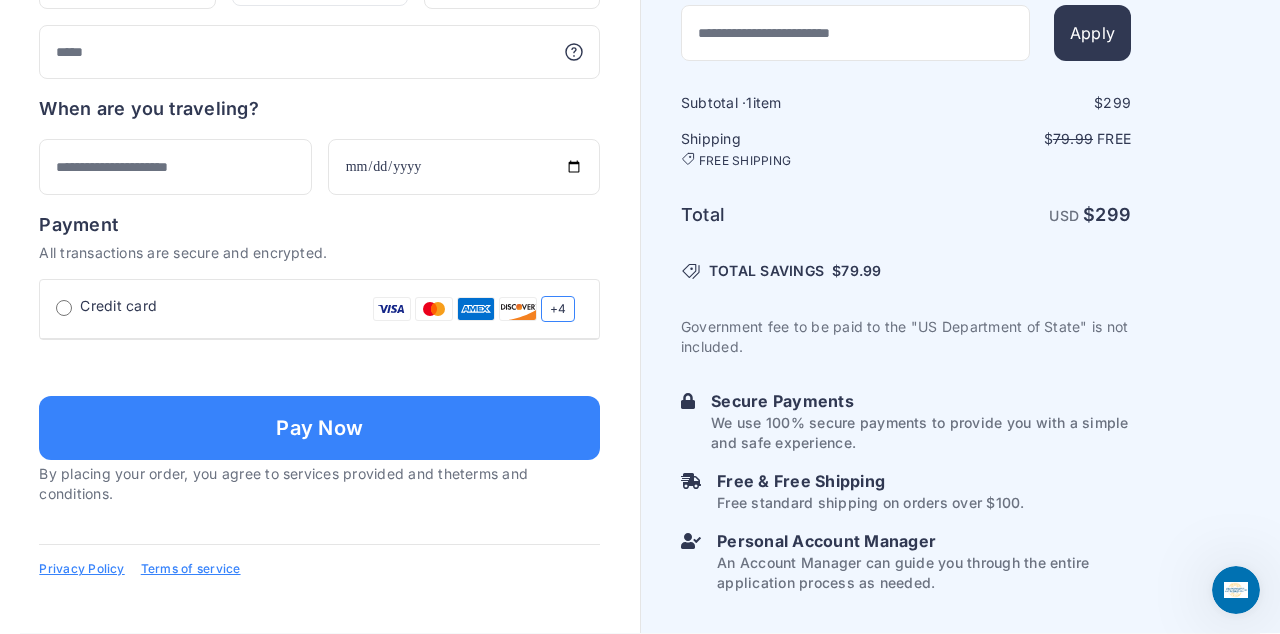 scroll, scrollTop: 0, scrollLeft: 0, axis: both 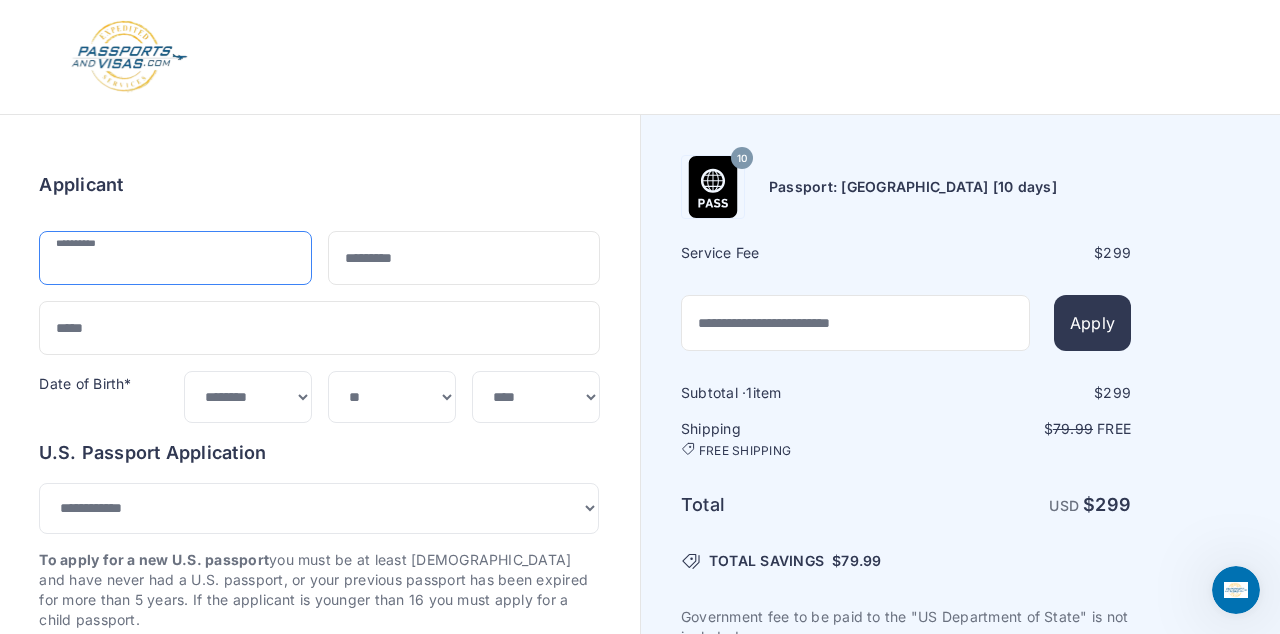click at bounding box center [175, 258] 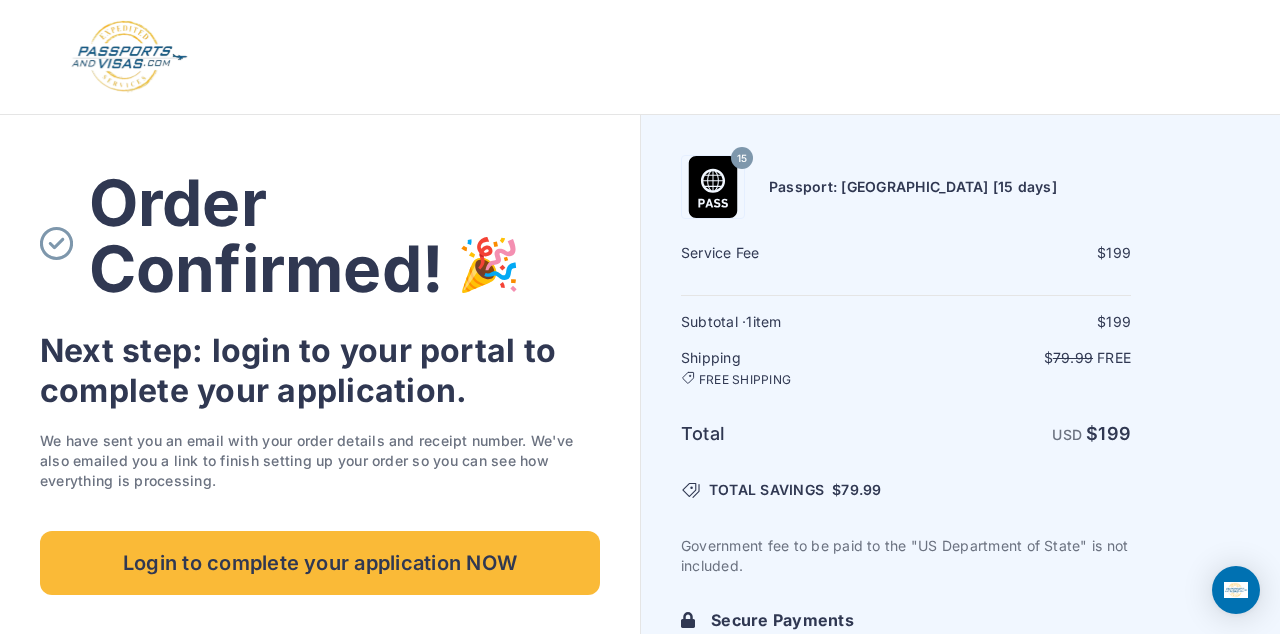 scroll, scrollTop: 0, scrollLeft: 0, axis: both 